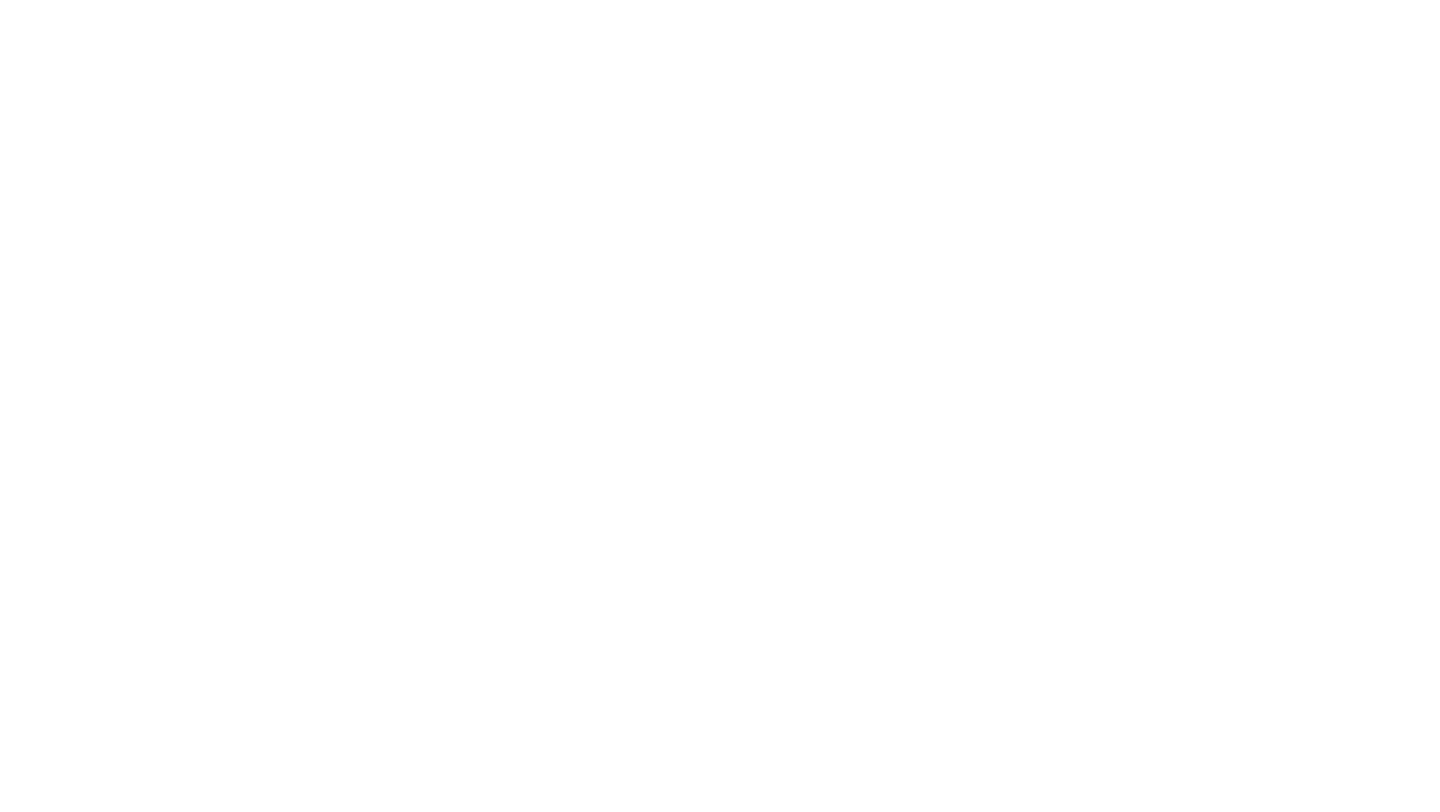 scroll, scrollTop: 0, scrollLeft: 0, axis: both 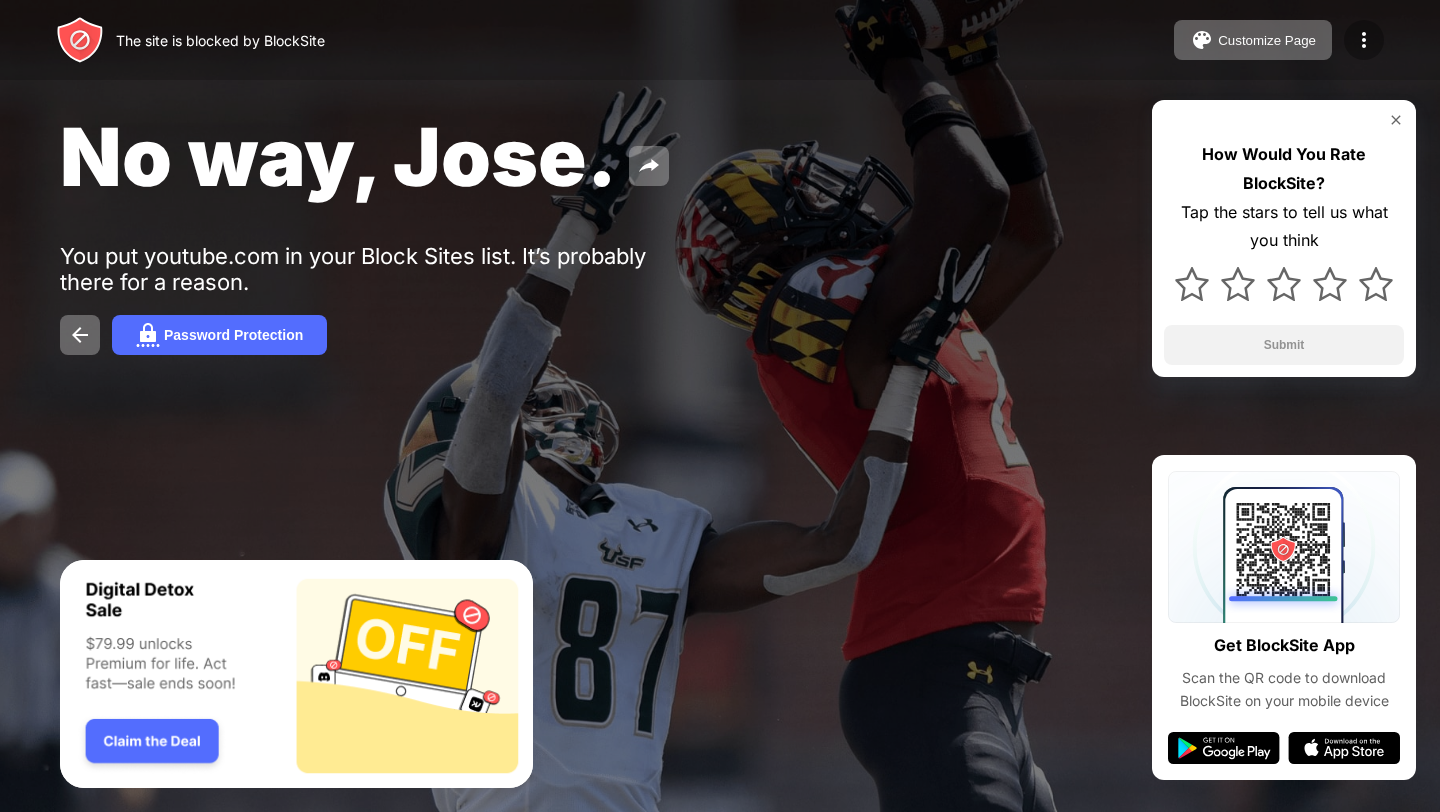 click at bounding box center [1364, 40] 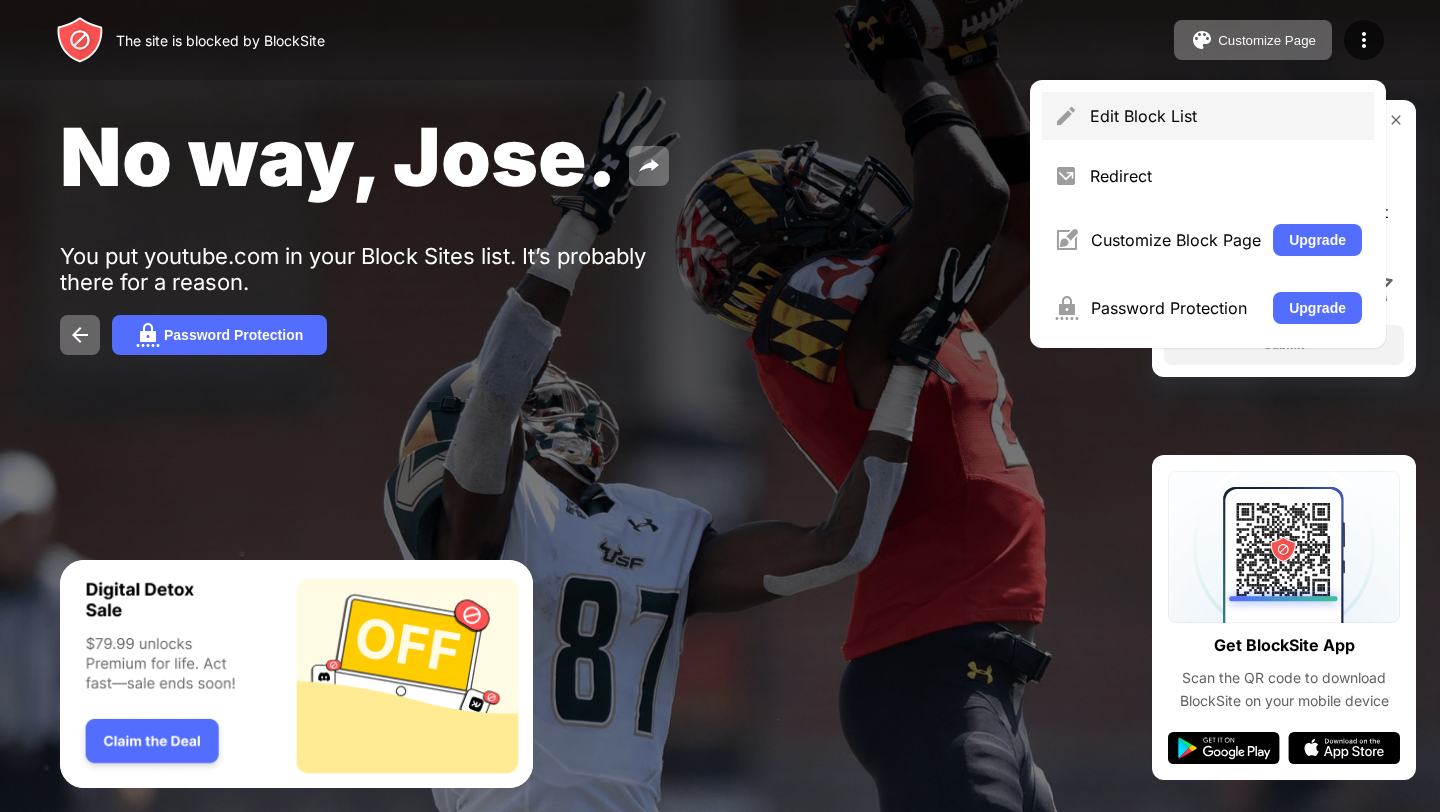 click on "Edit Block List" at bounding box center (1226, 116) 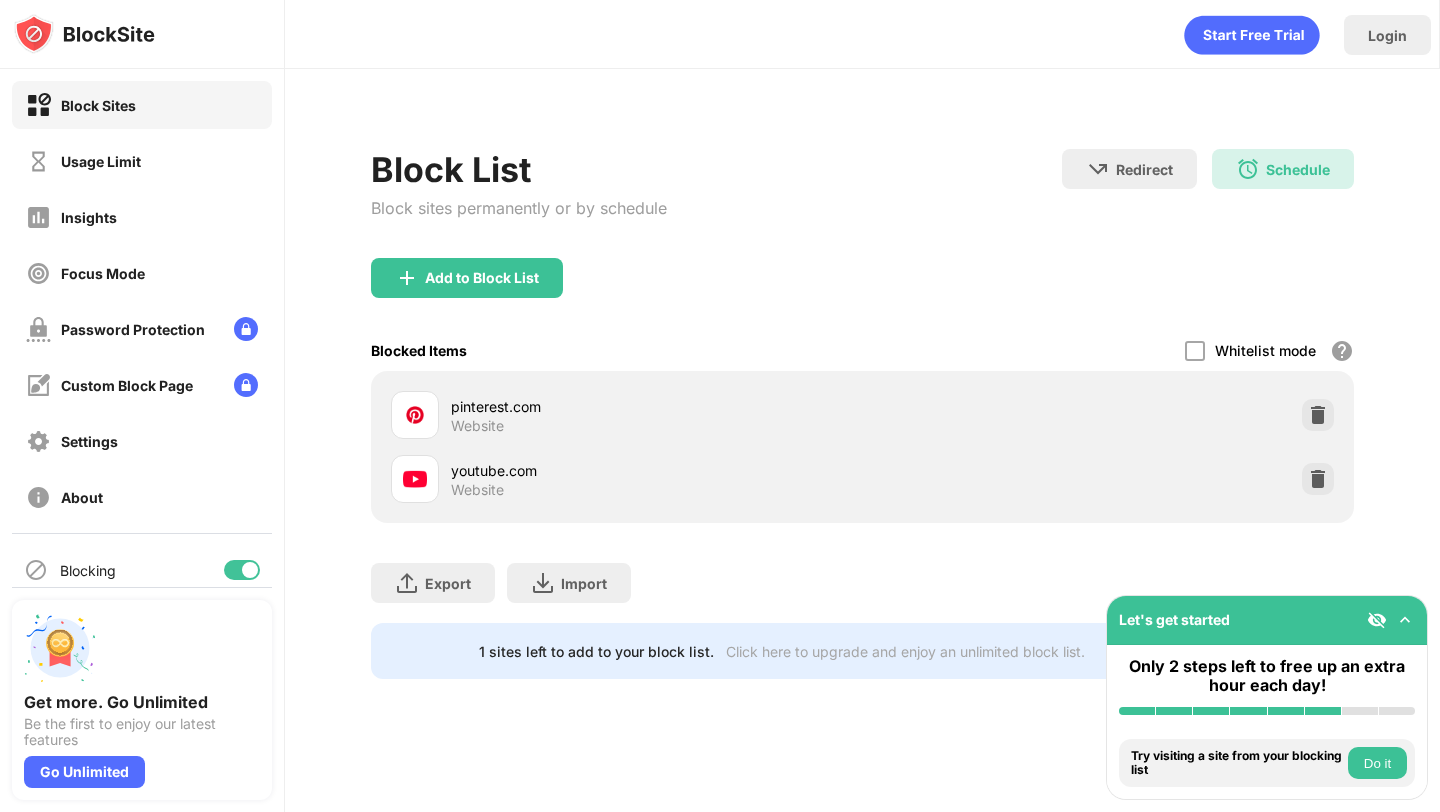 click on "pinterest.com Website" at bounding box center (862, 415) 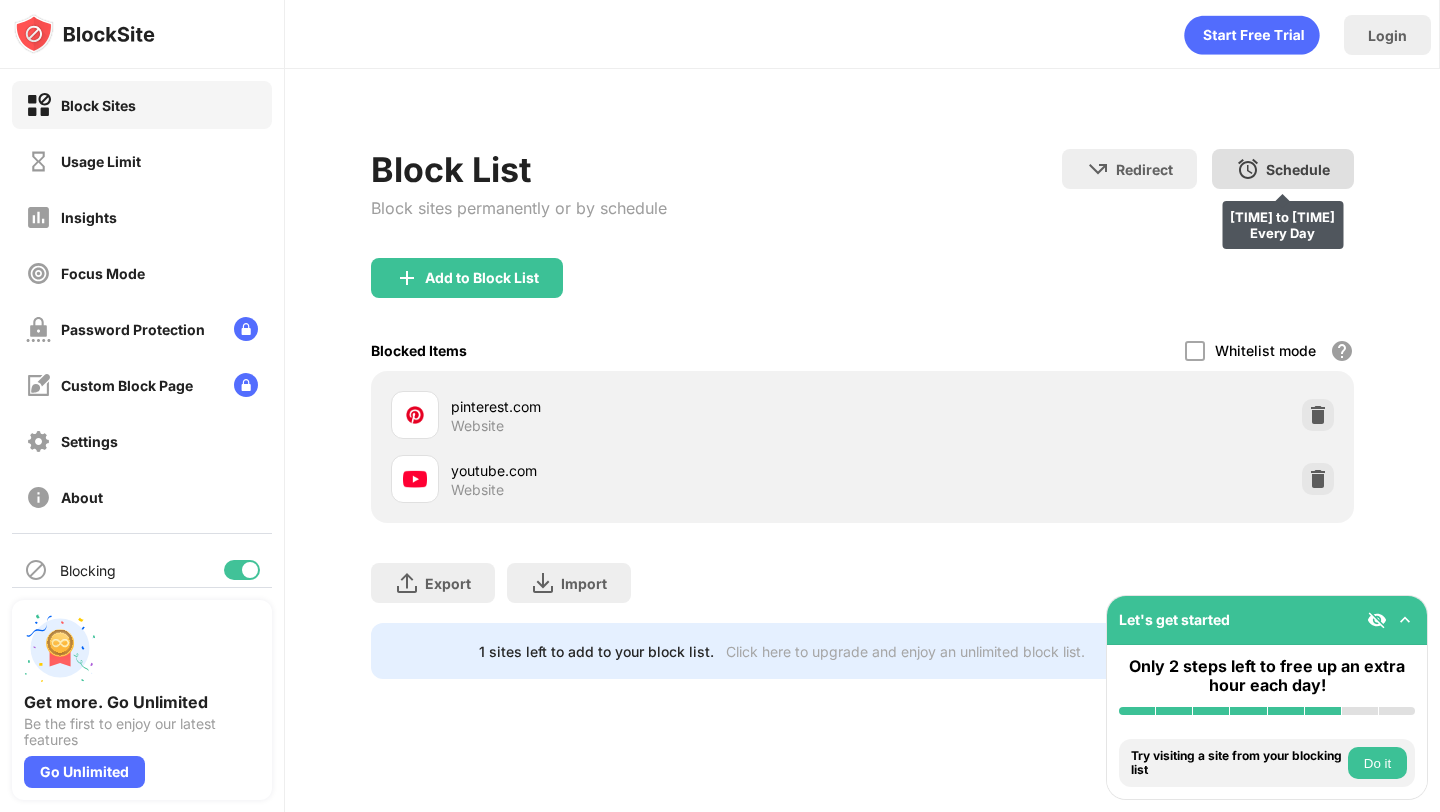 click on "Schedule" at bounding box center [1298, 169] 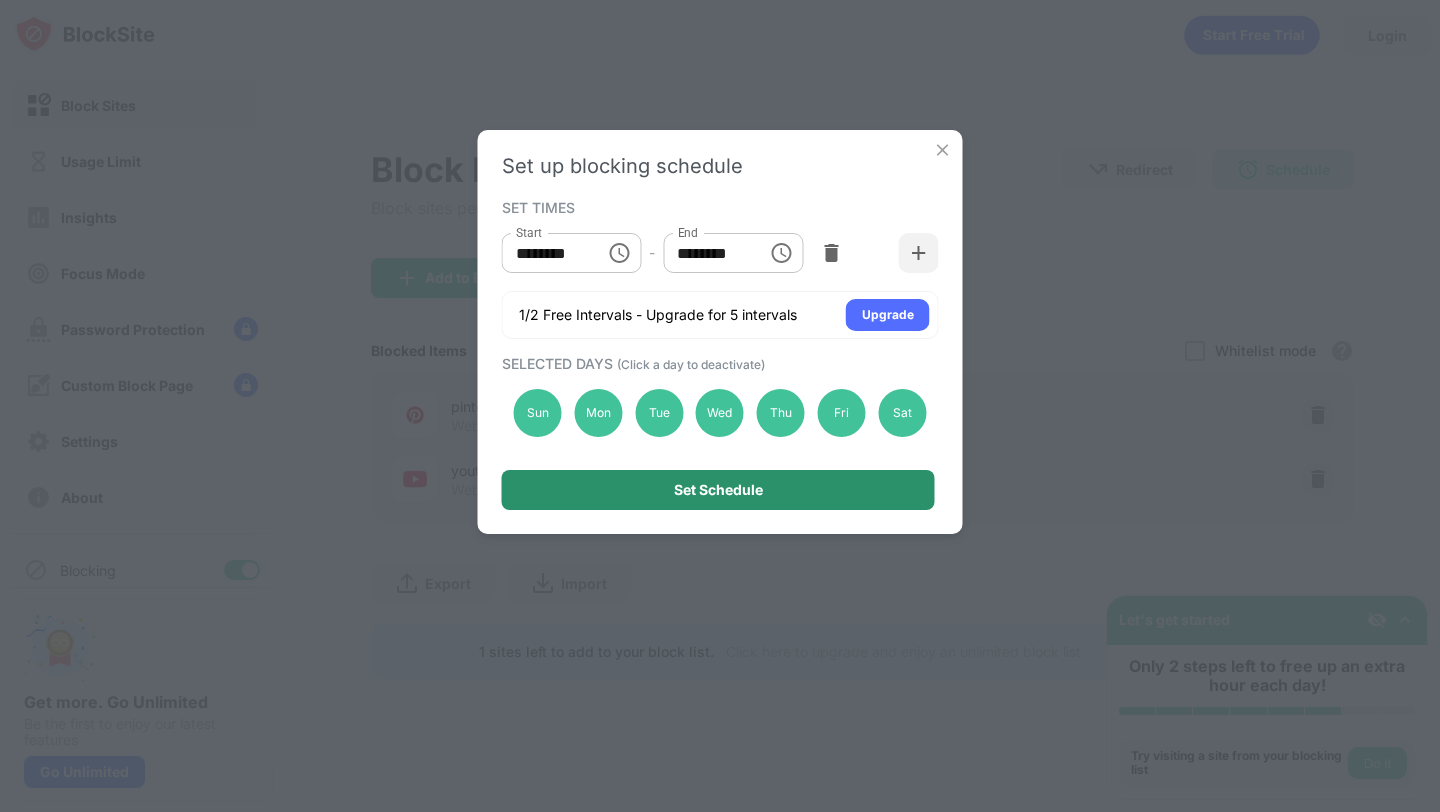 click on "Set Schedule" at bounding box center [718, 490] 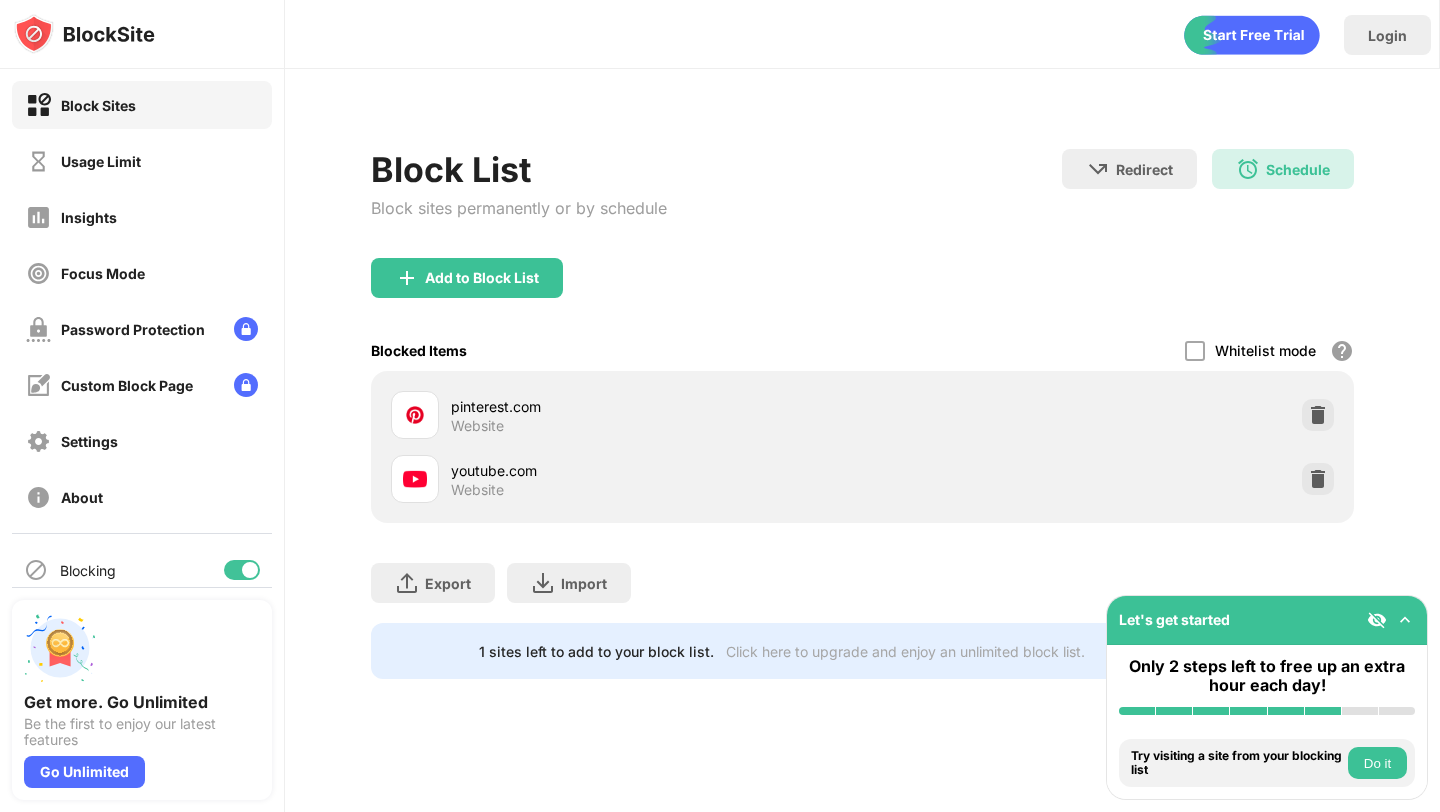 click on "pinterest.com Website" at bounding box center (656, 415) 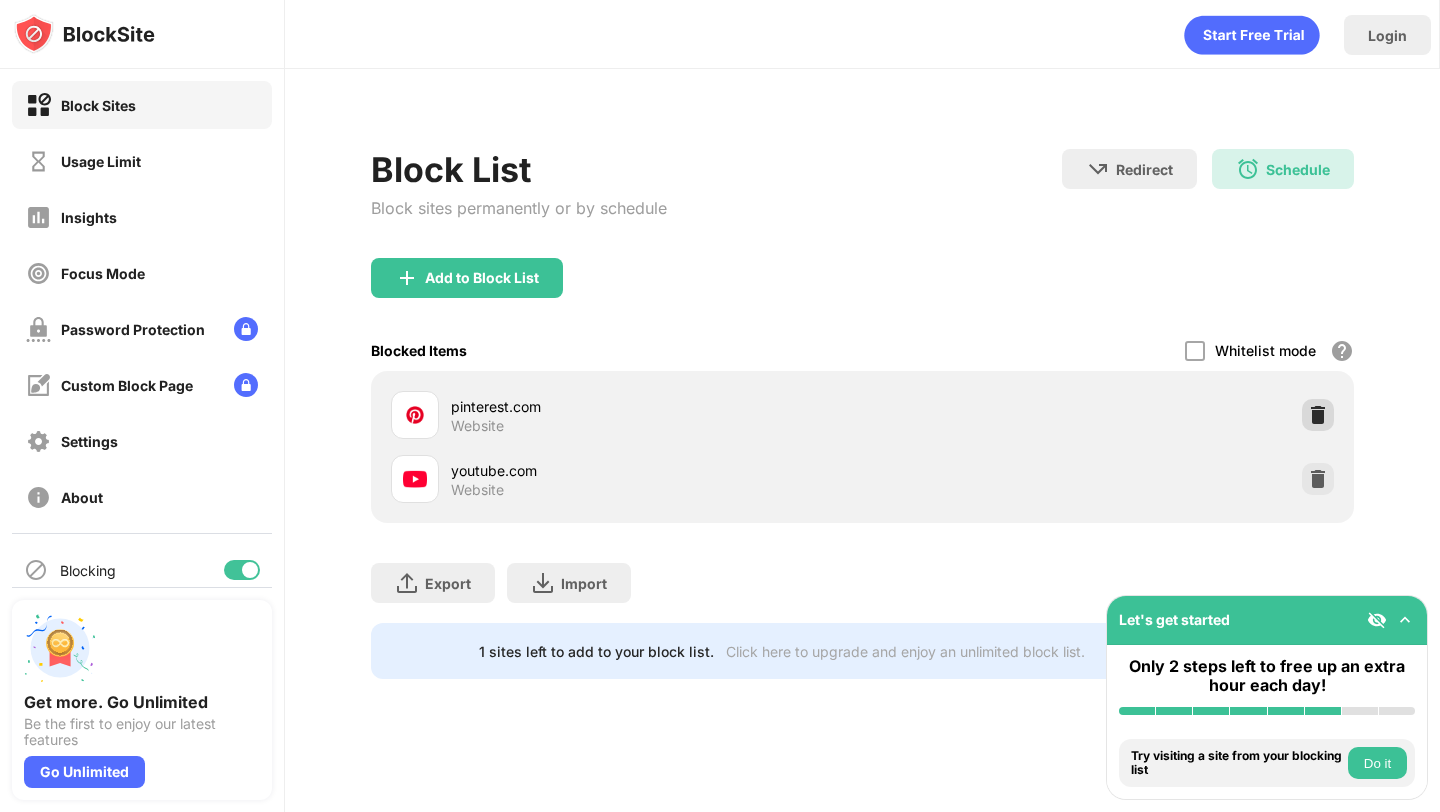 click at bounding box center [1318, 415] 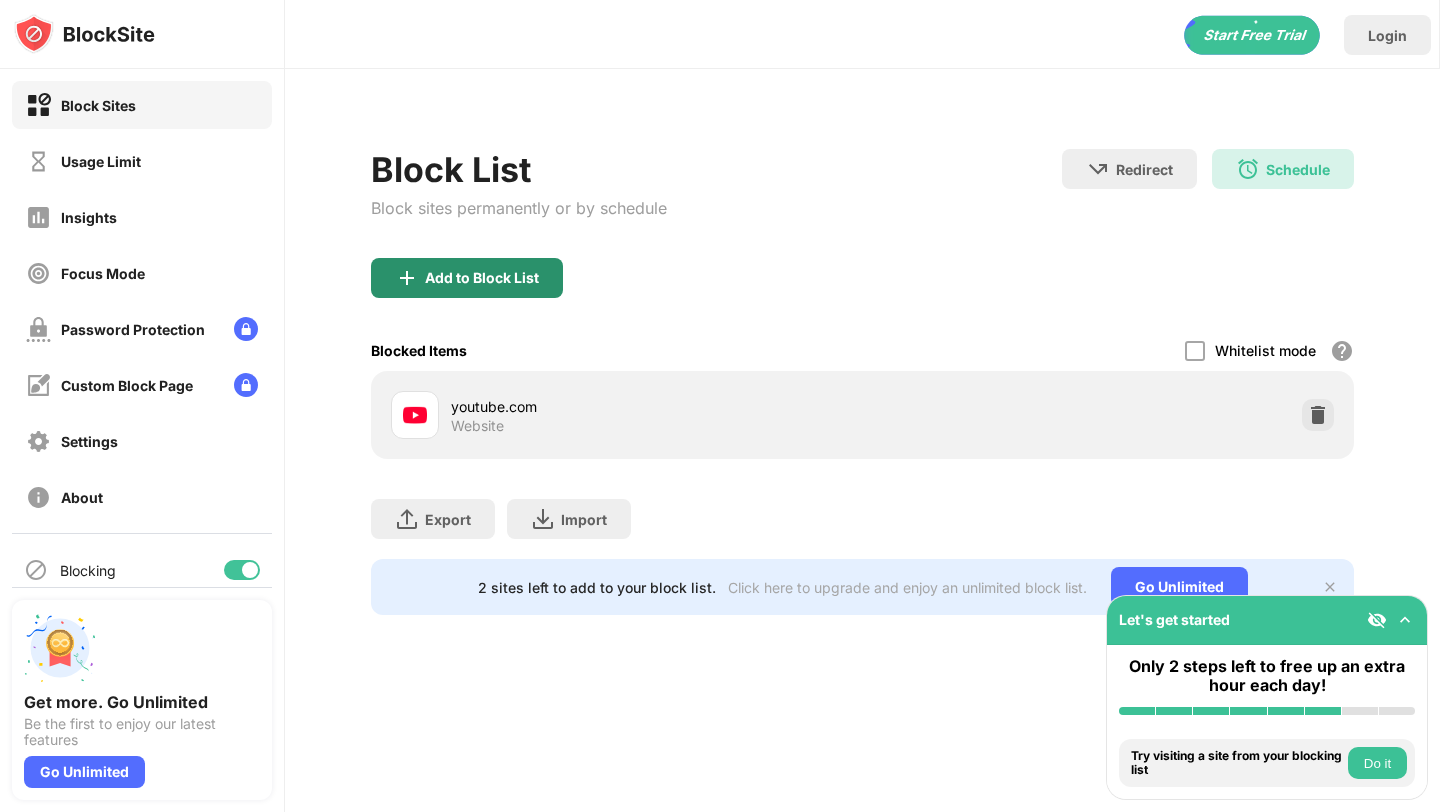 click on "Add to Block List" at bounding box center (482, 278) 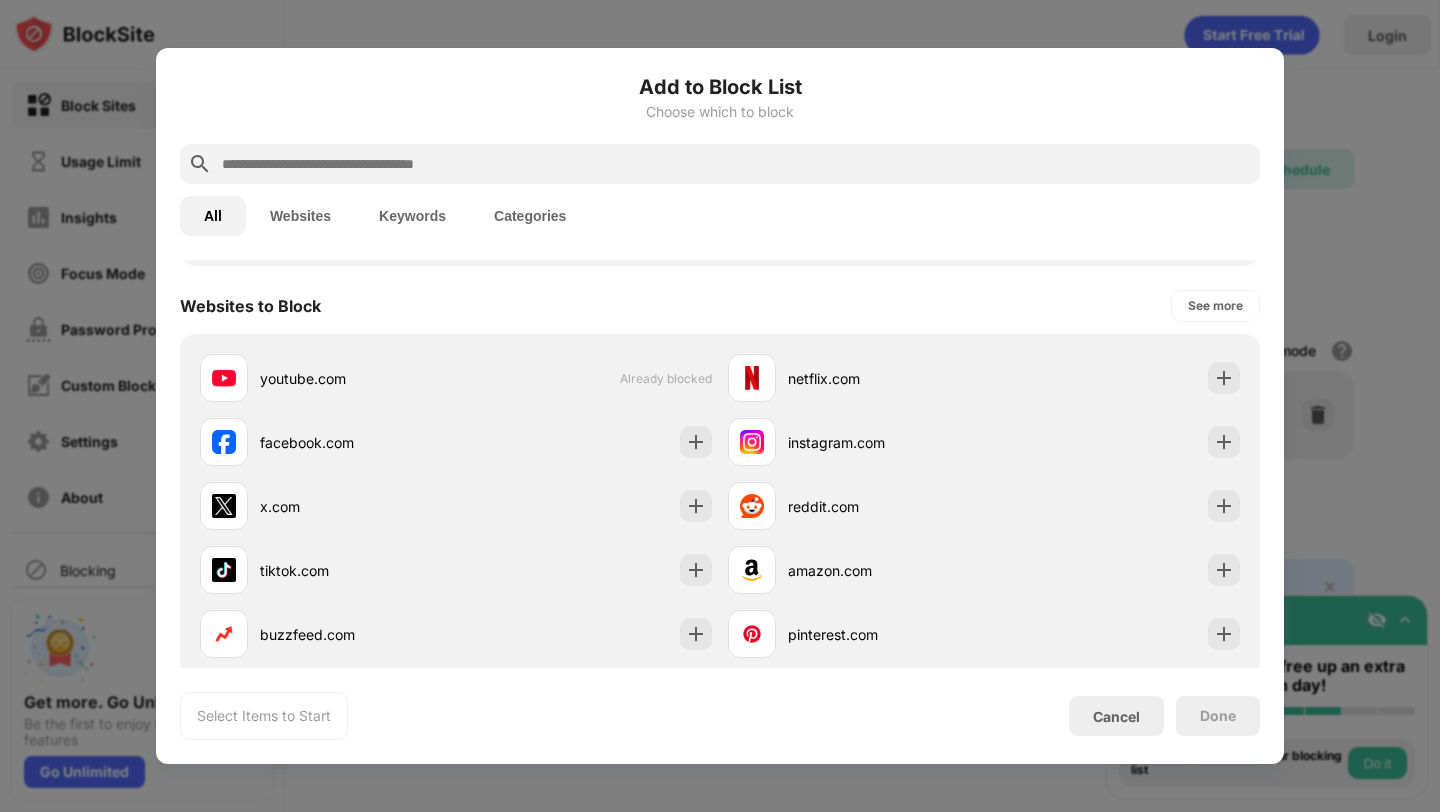 scroll, scrollTop: 283, scrollLeft: 0, axis: vertical 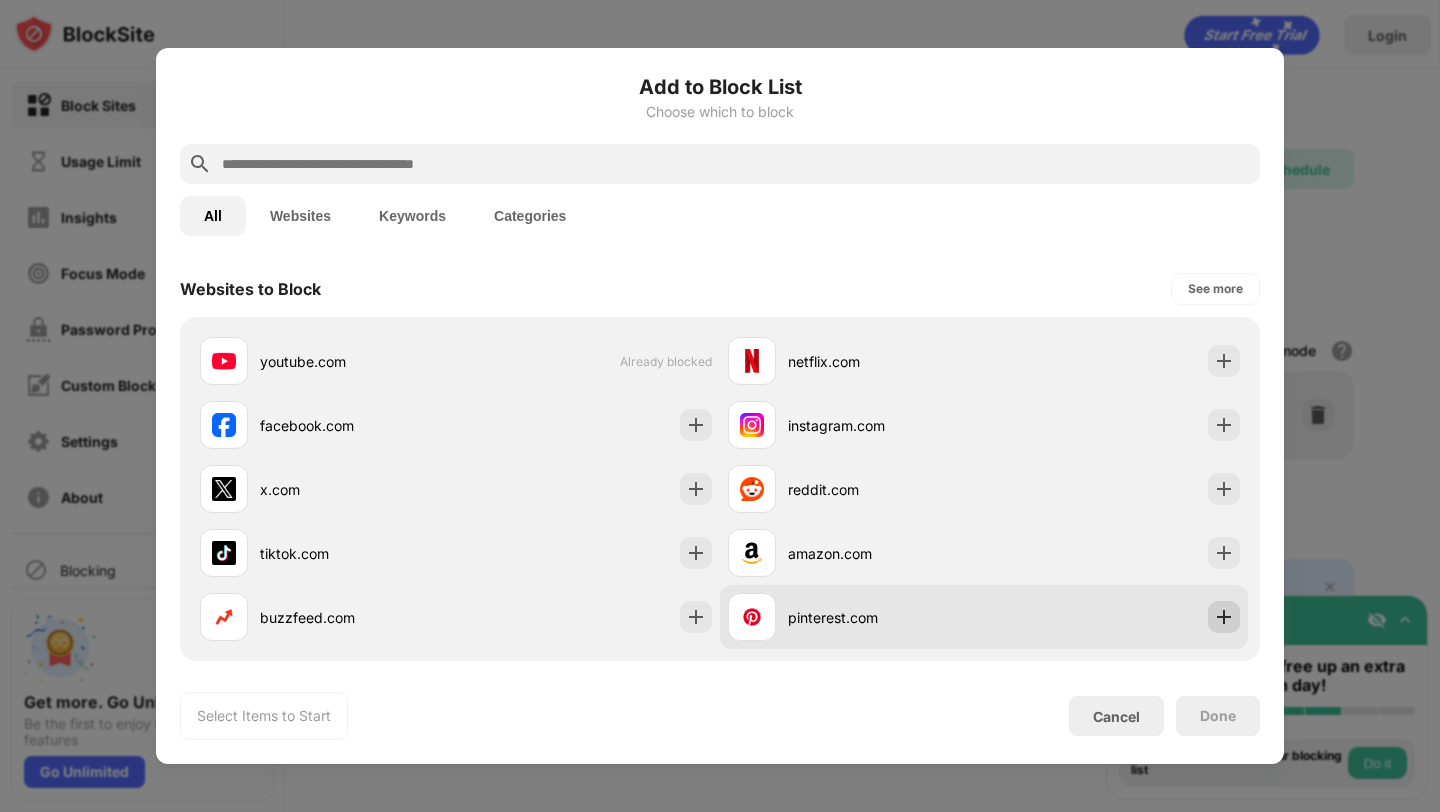 click at bounding box center [1224, 617] 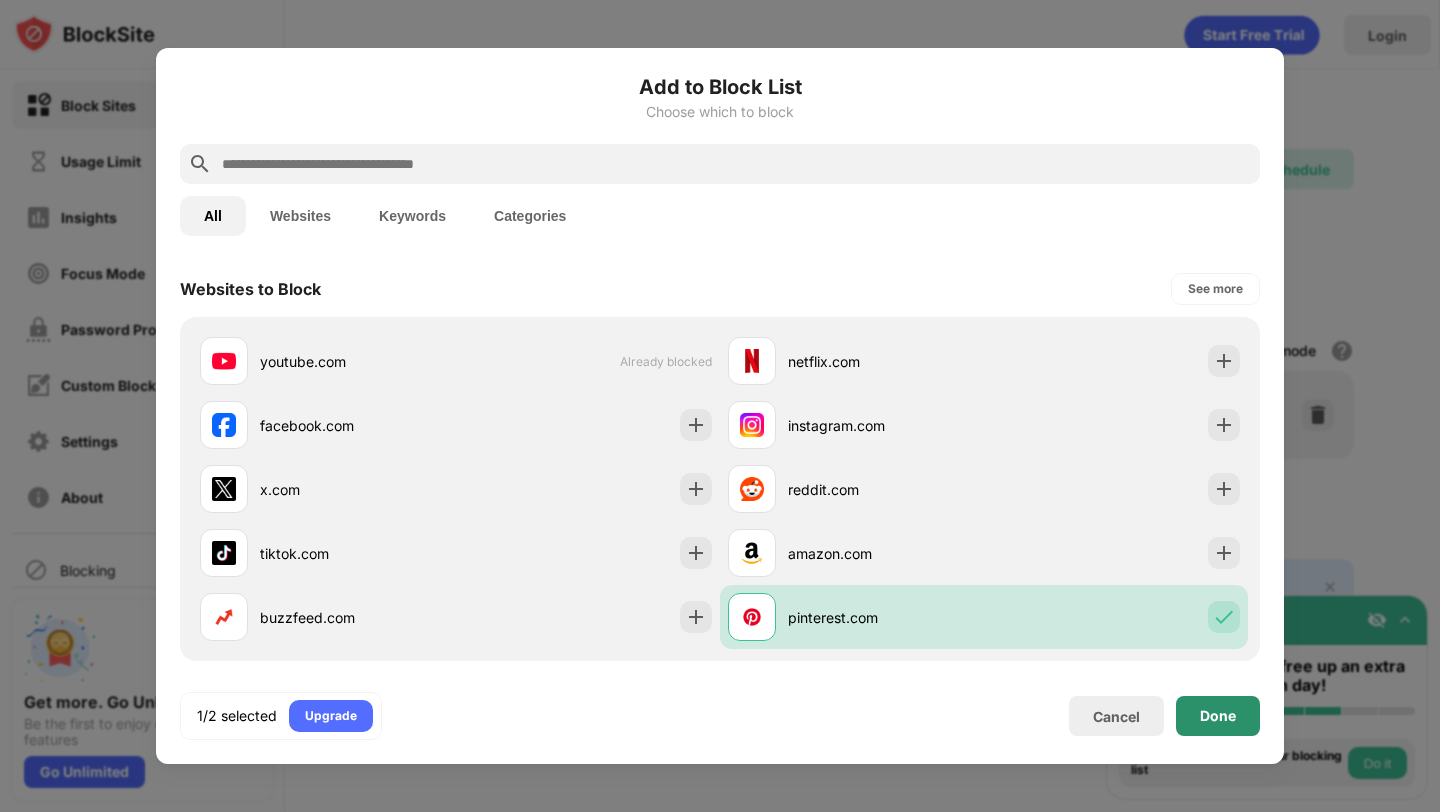 click on "Done" at bounding box center (1218, 716) 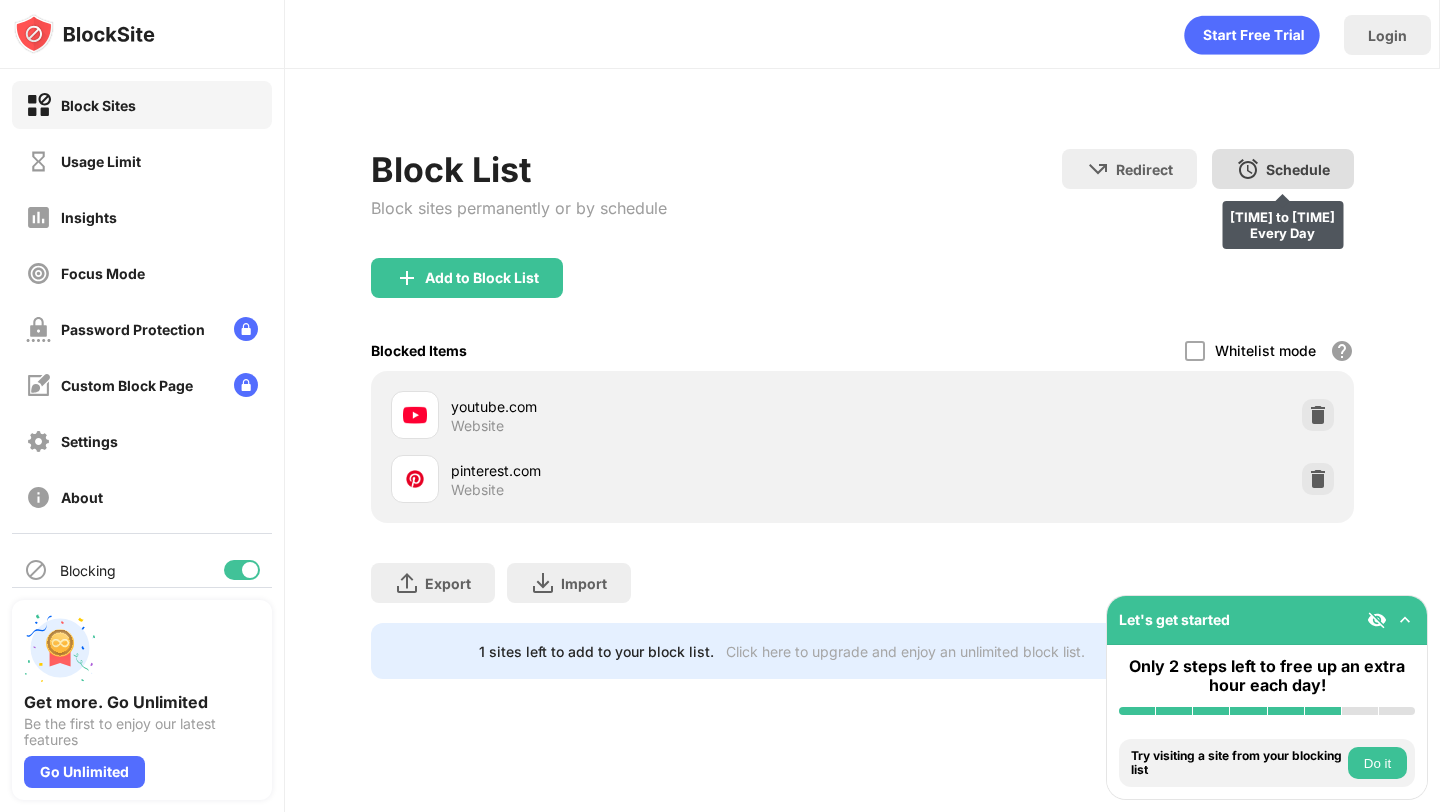 click on "Schedule" at bounding box center [1298, 169] 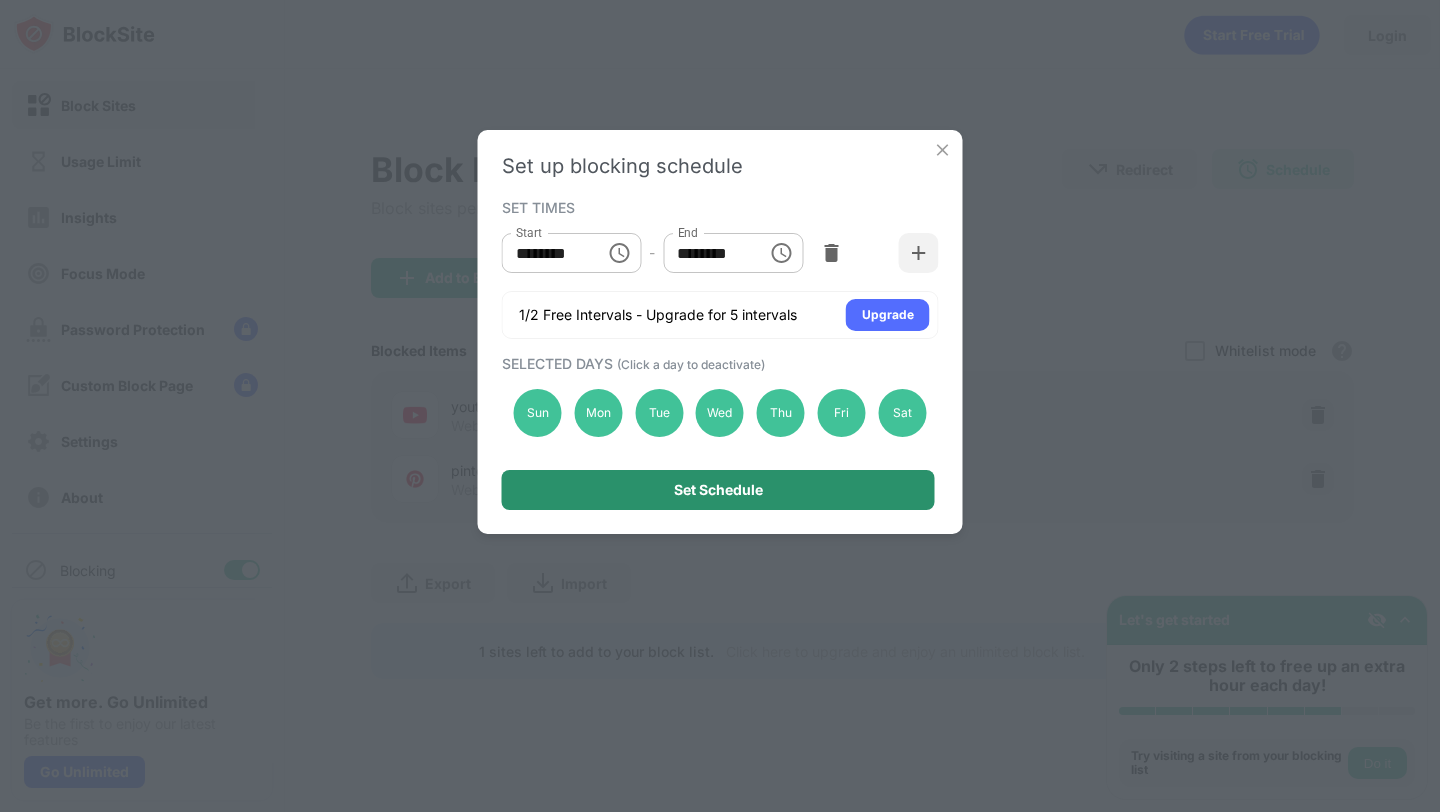 click on "Set Schedule" at bounding box center [718, 490] 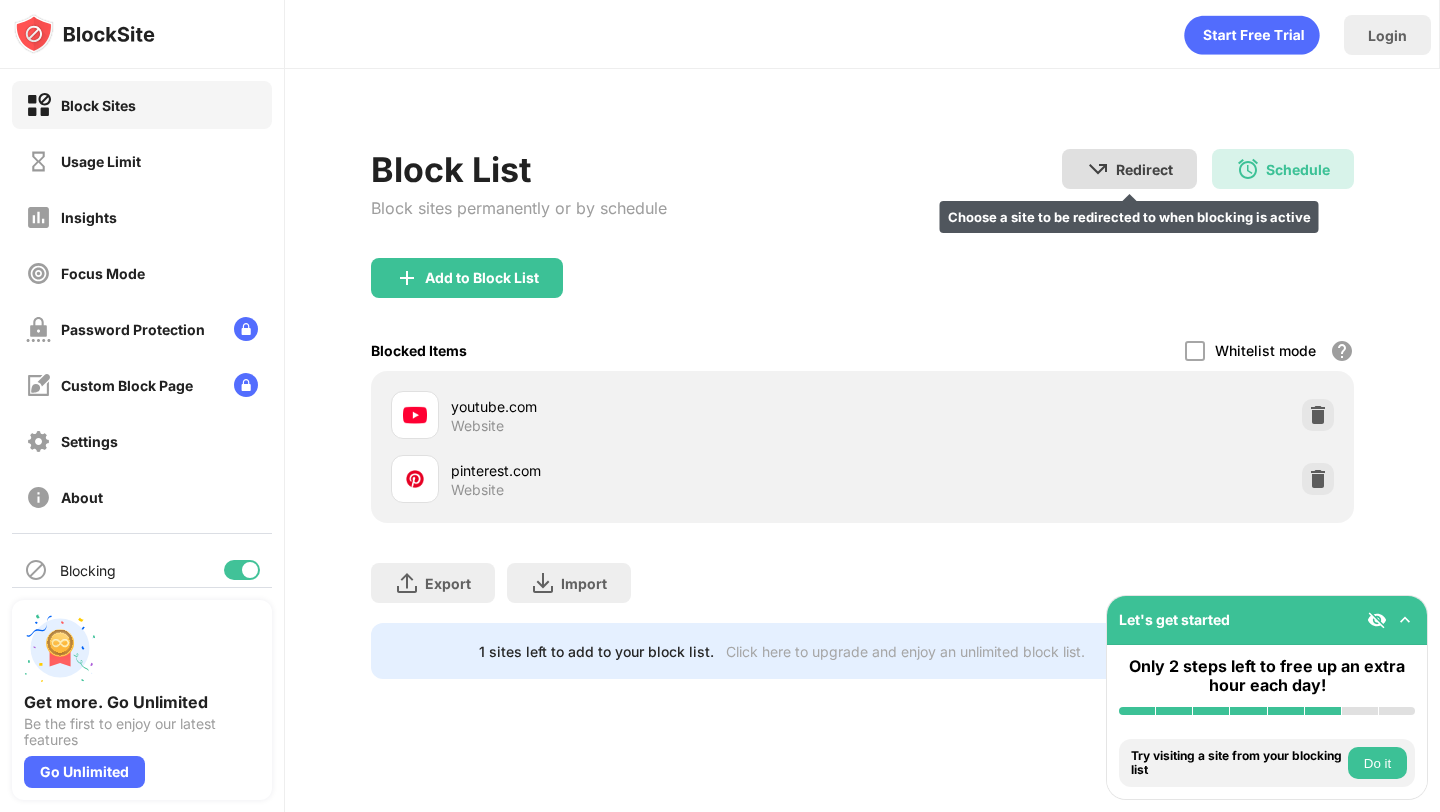 click at bounding box center [1098, 169] 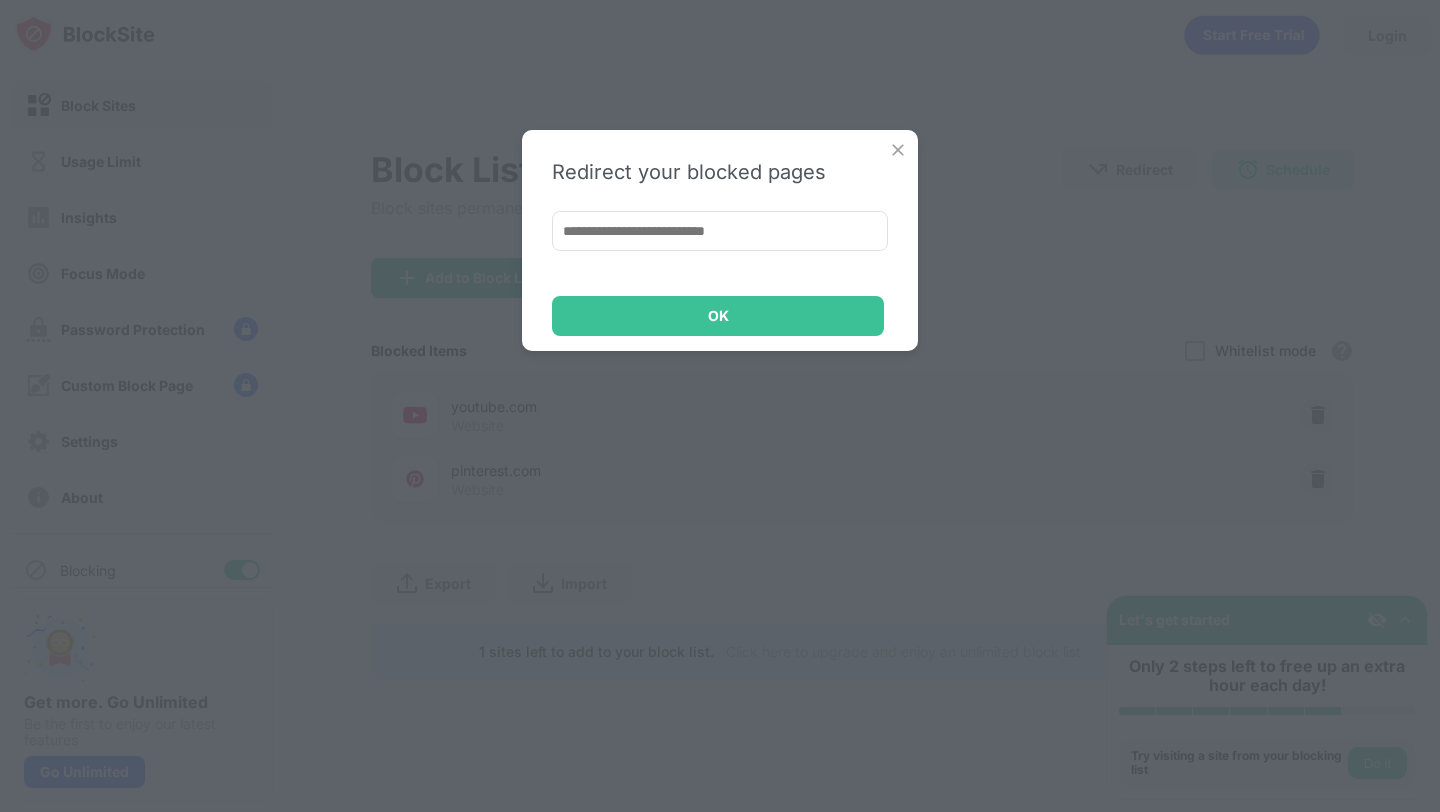 click at bounding box center [898, 150] 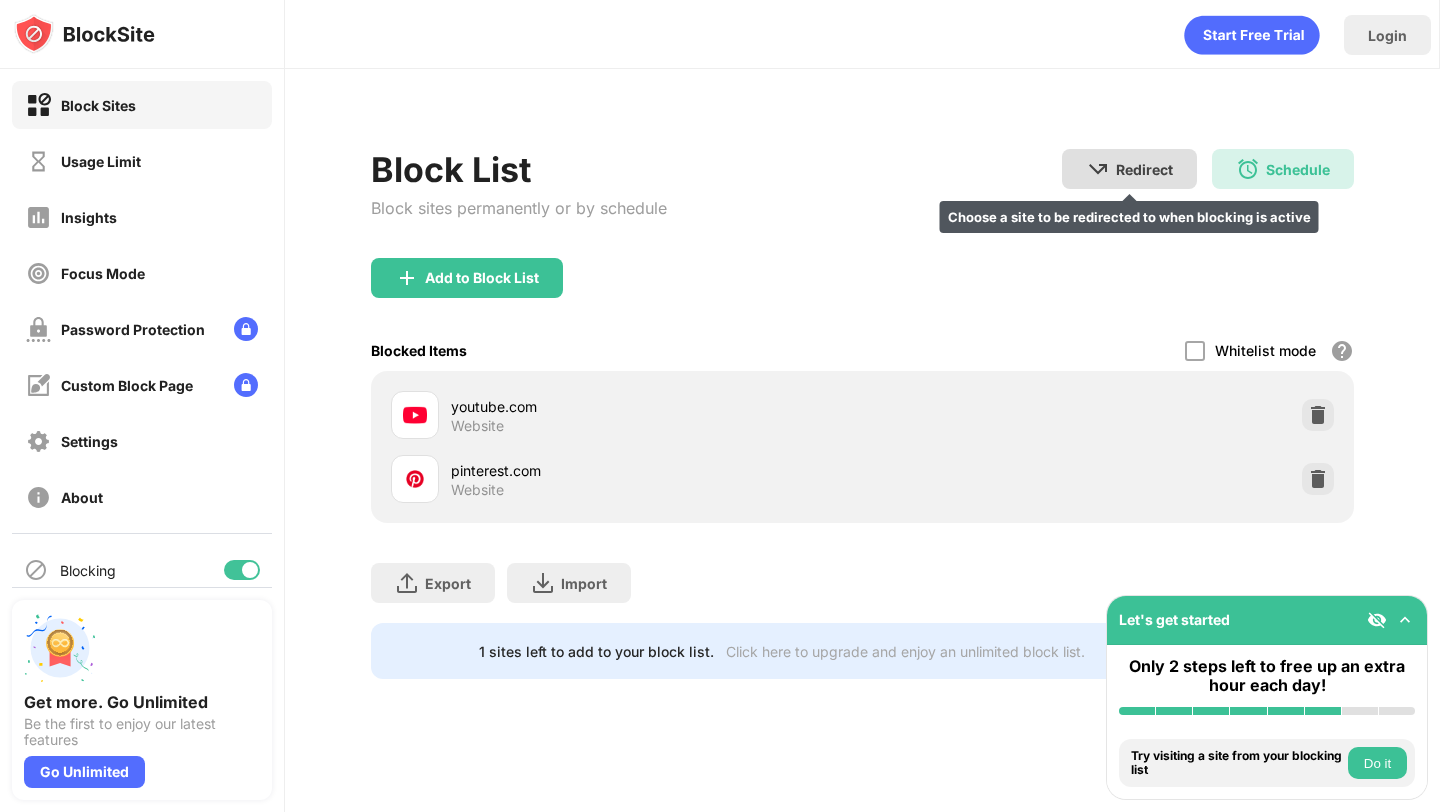 click on "Redirect Choose a site to be redirected to when blocking is active" at bounding box center (1129, 169) 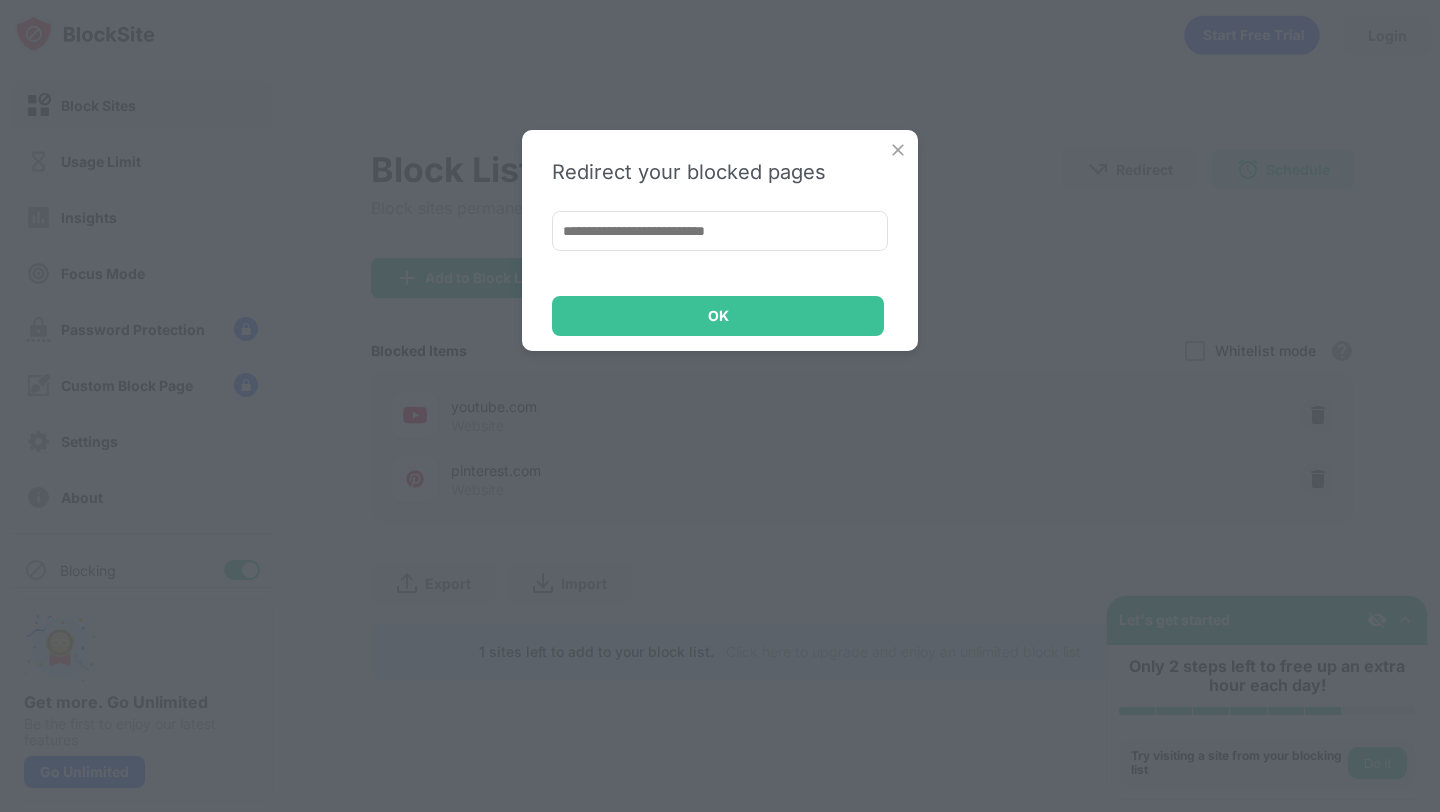 click at bounding box center (898, 150) 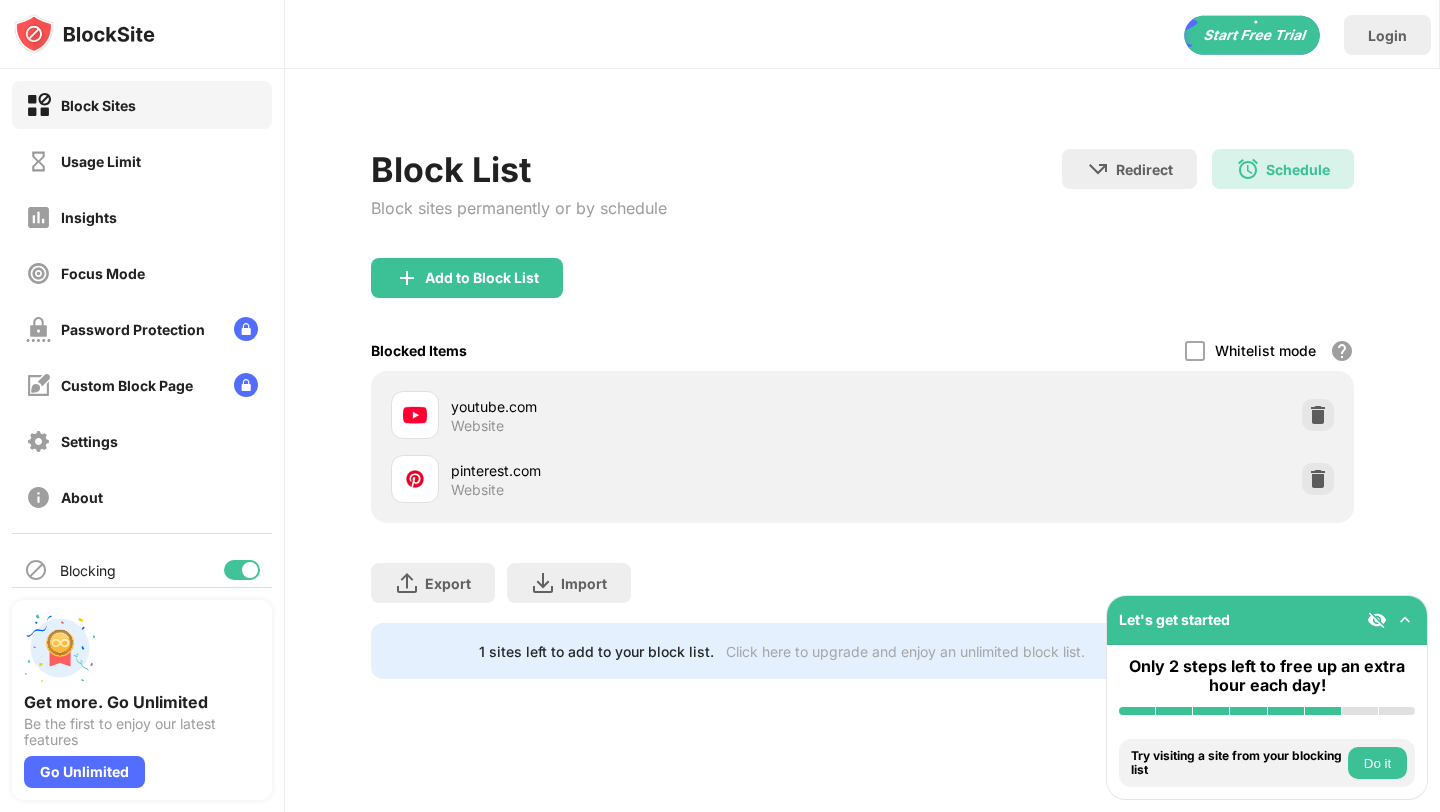 click on "pinterest.com Website" at bounding box center [626, 479] 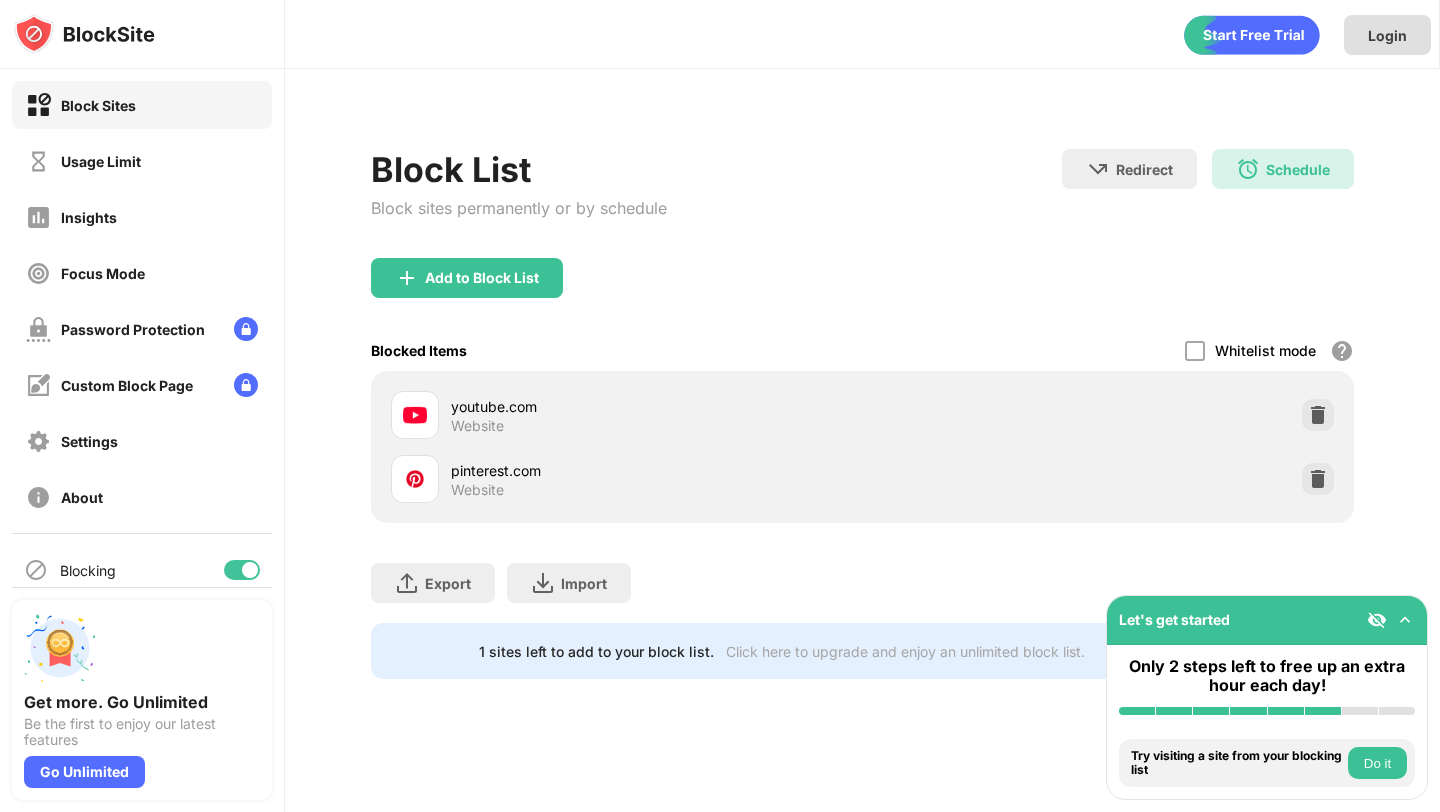 click on "Login" at bounding box center [1387, 35] 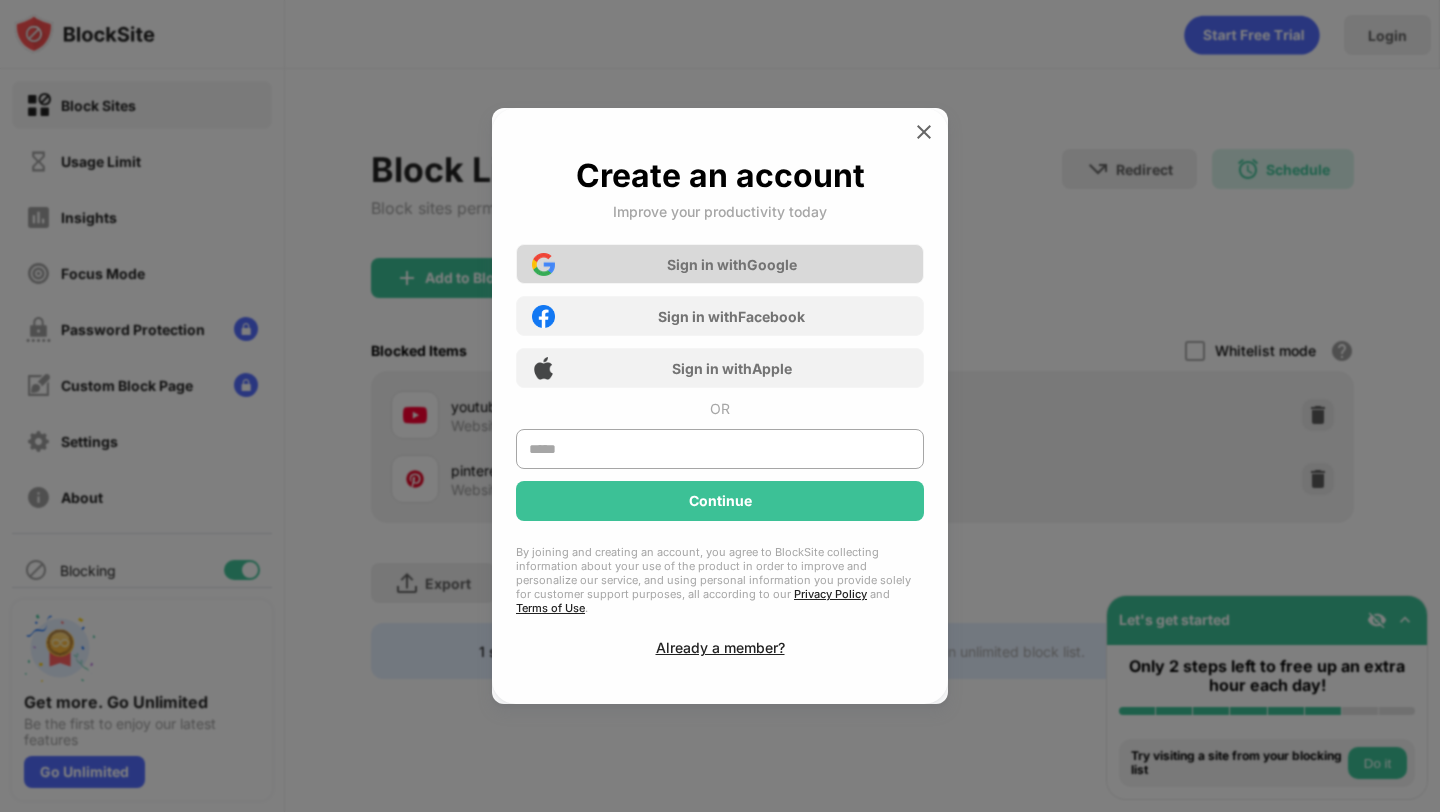 click on "Sign in with  Google" at bounding box center [720, 264] 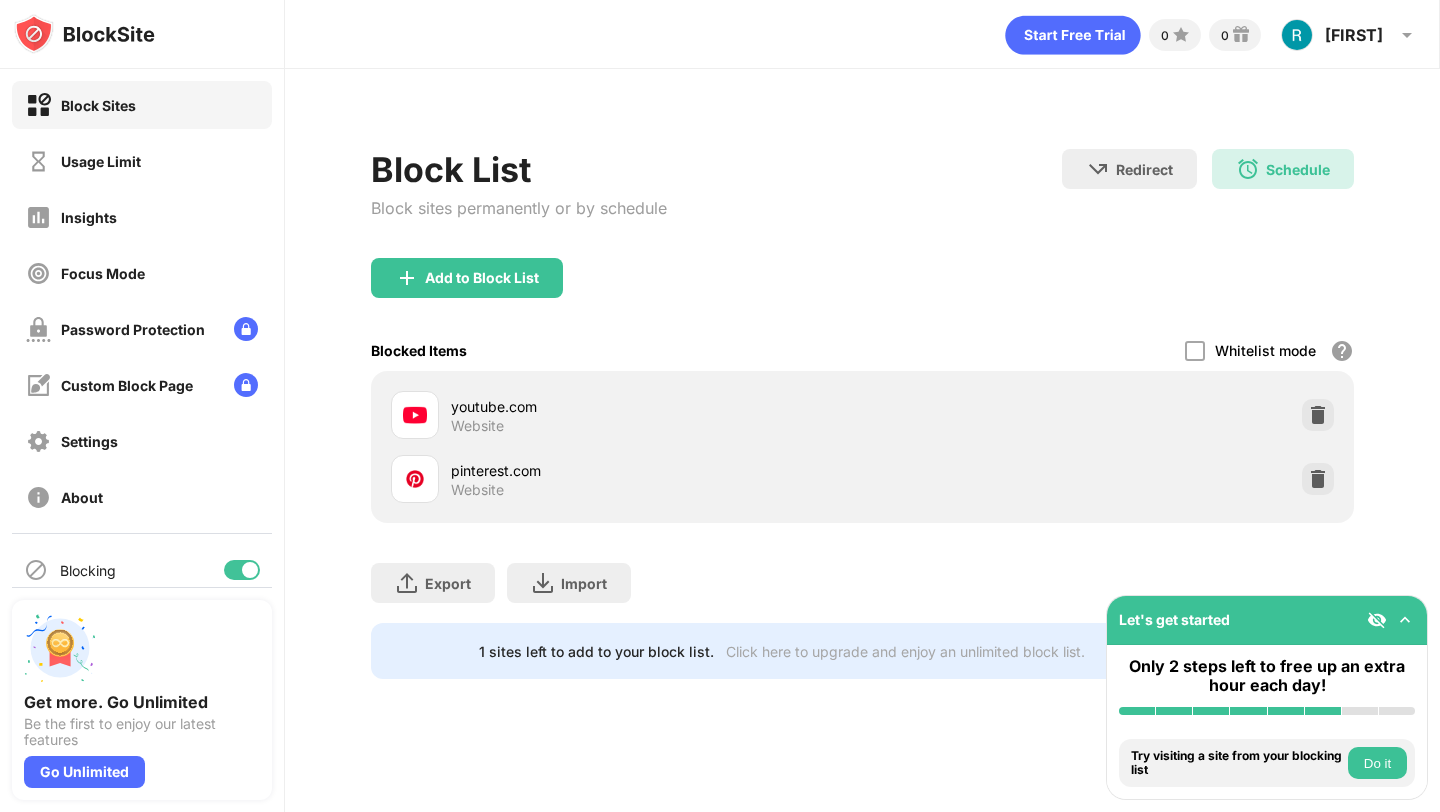 click on "pinterest.com Website" at bounding box center (862, 479) 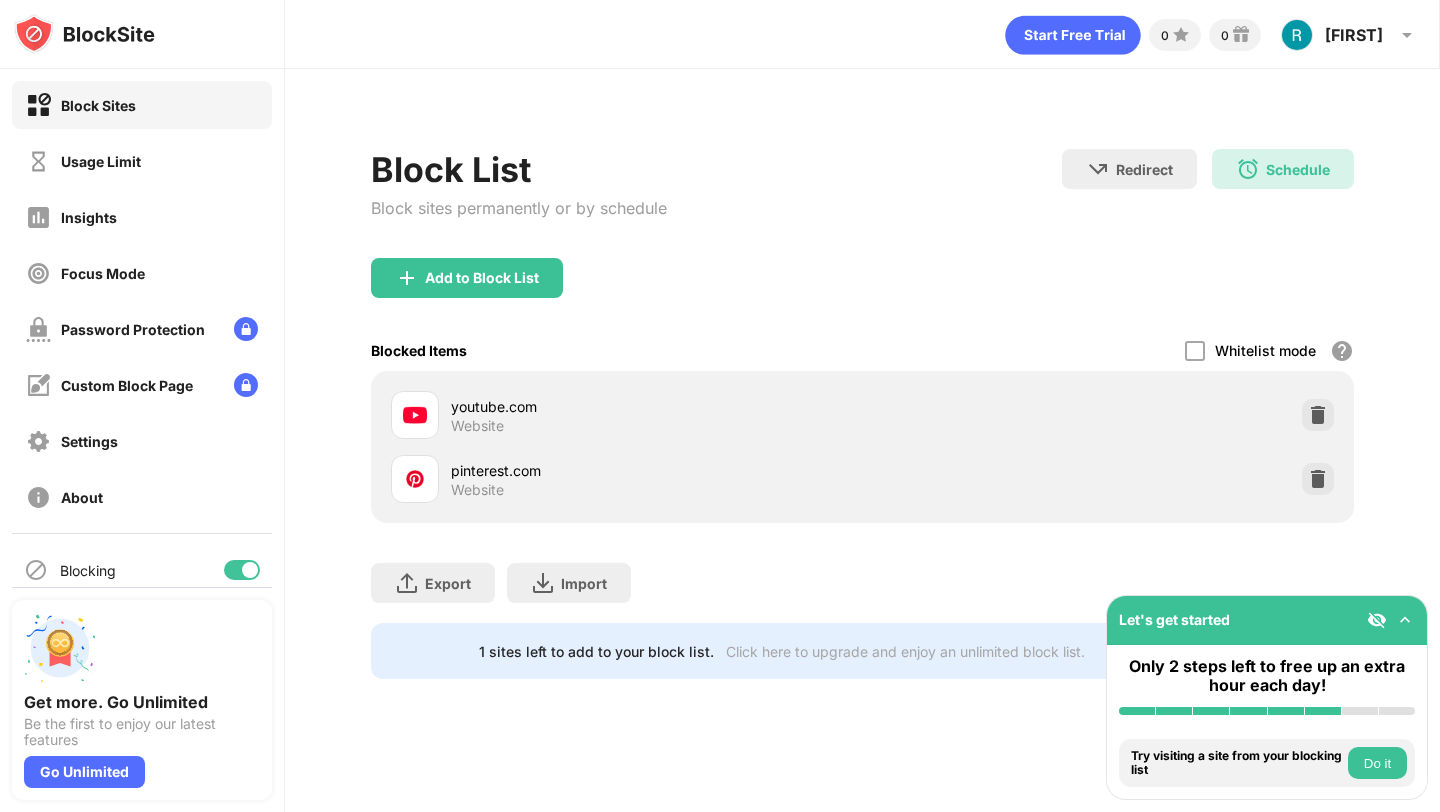 click on "Do it" at bounding box center [1377, 763] 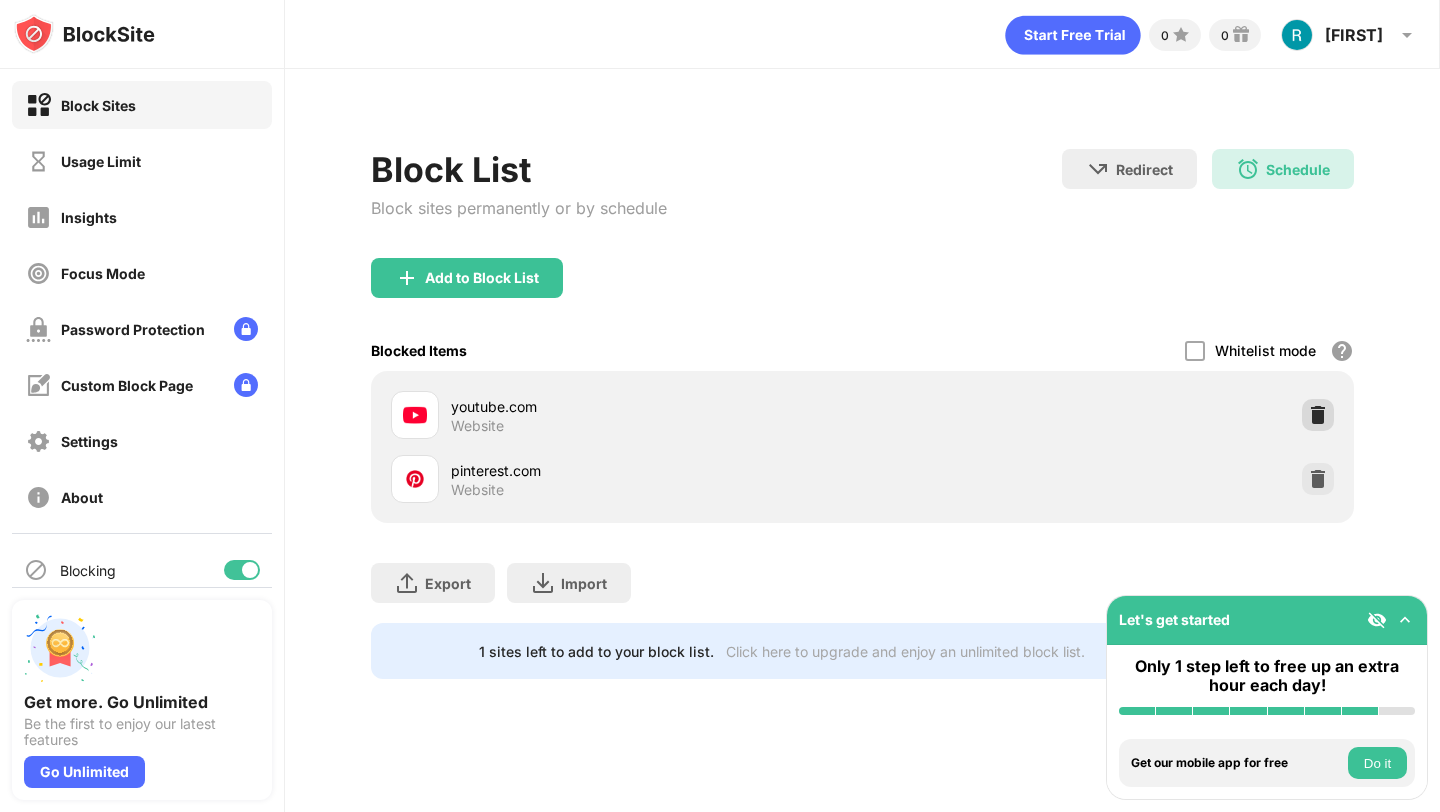 click at bounding box center [1318, 415] 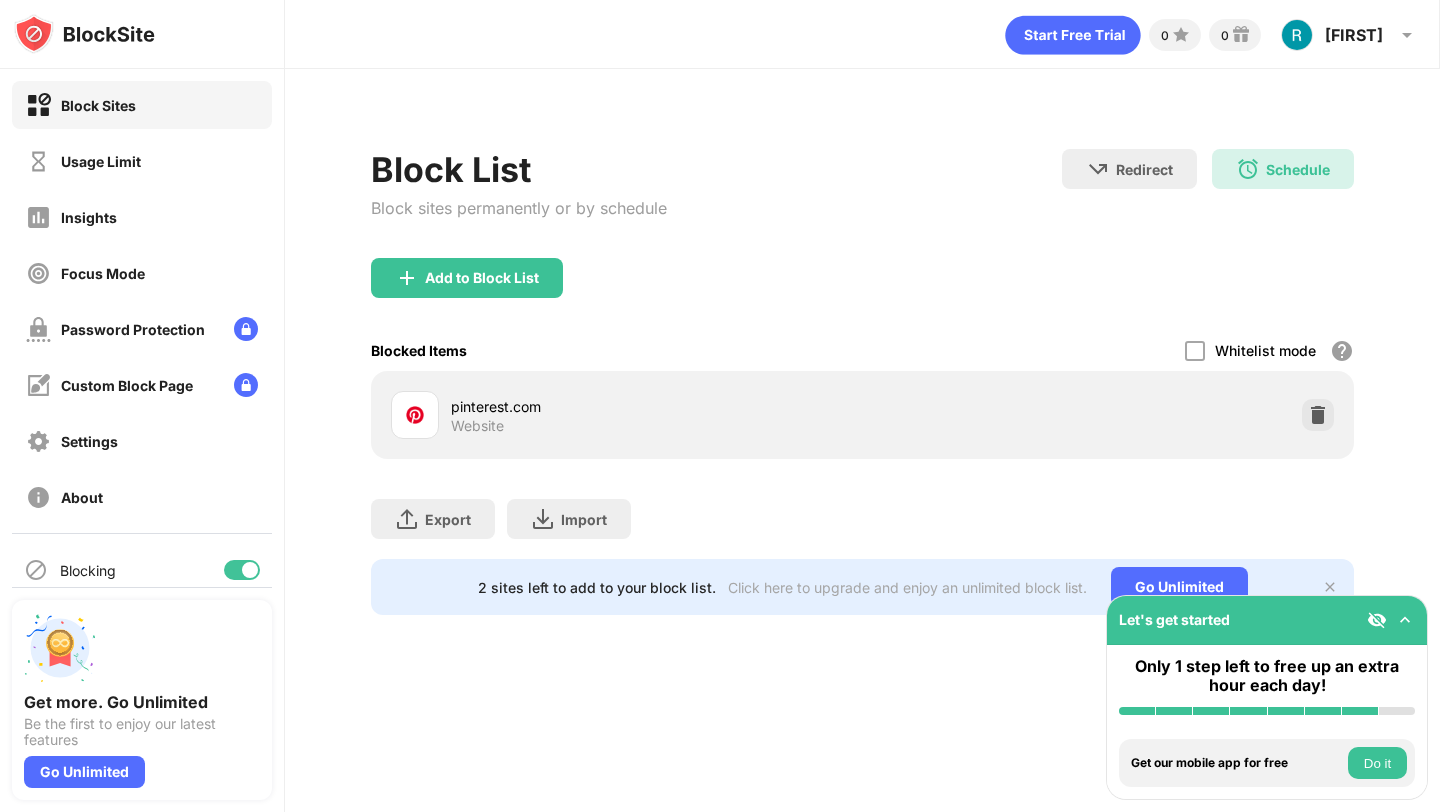 click at bounding box center [1318, 415] 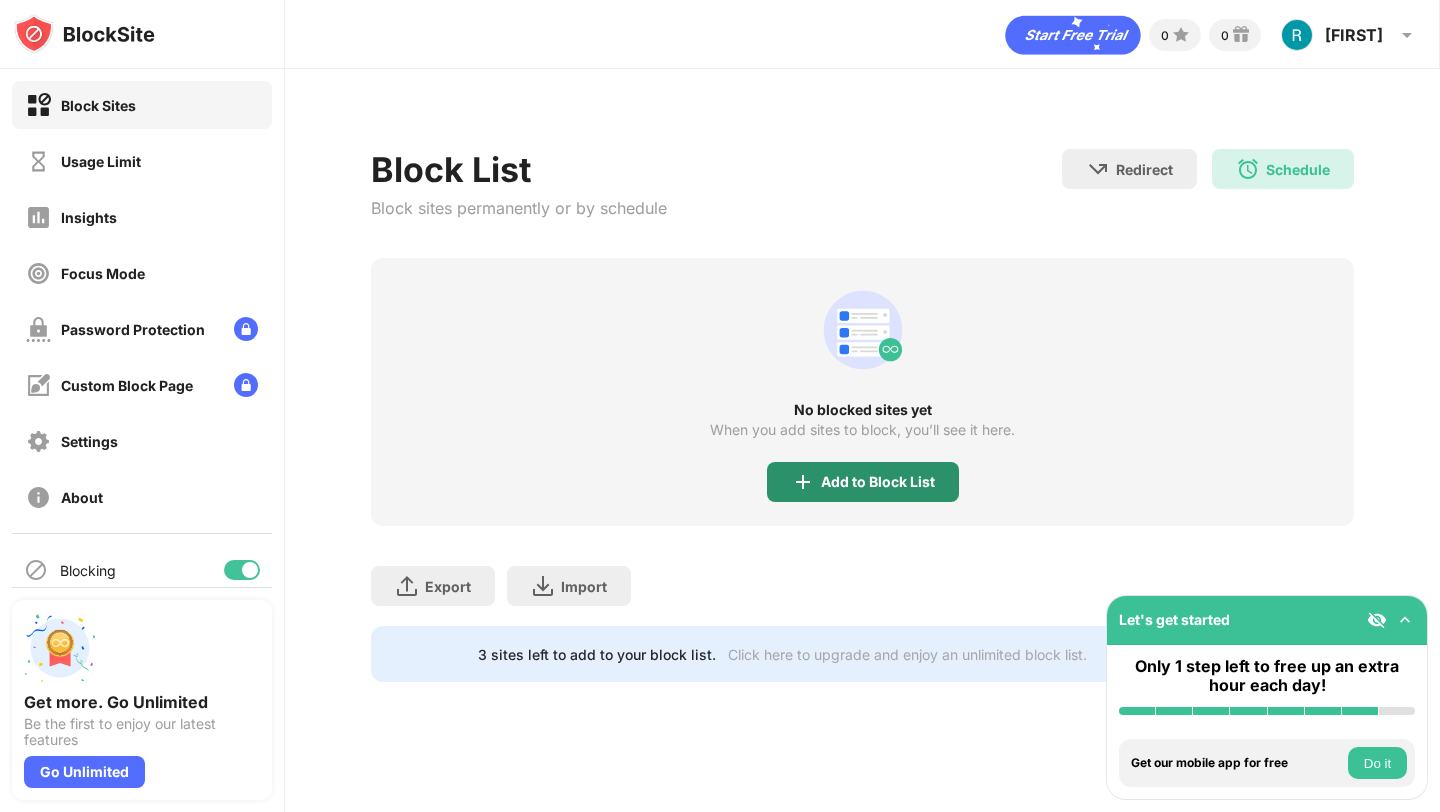 click on "Add to Block List" at bounding box center (878, 482) 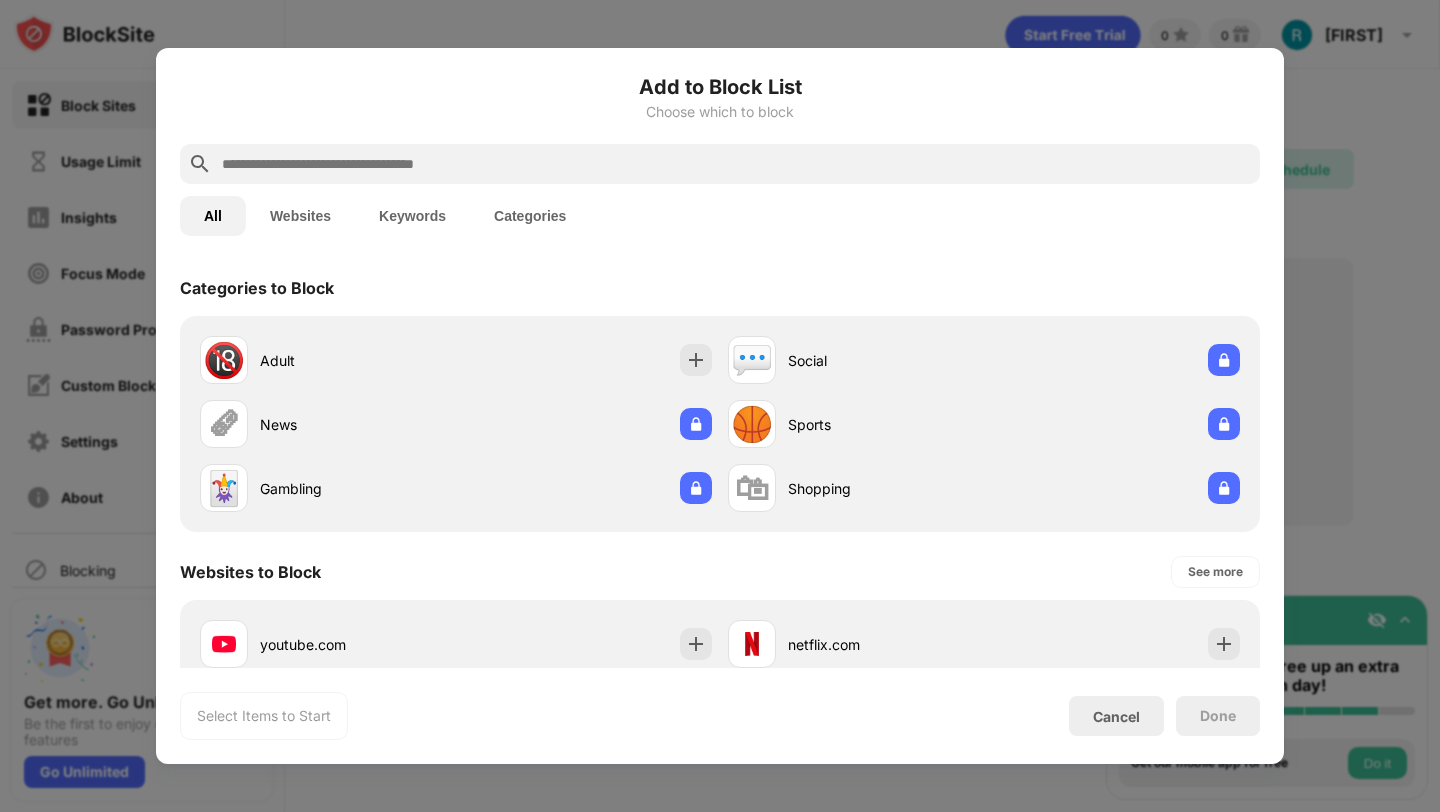 scroll, scrollTop: 255, scrollLeft: 0, axis: vertical 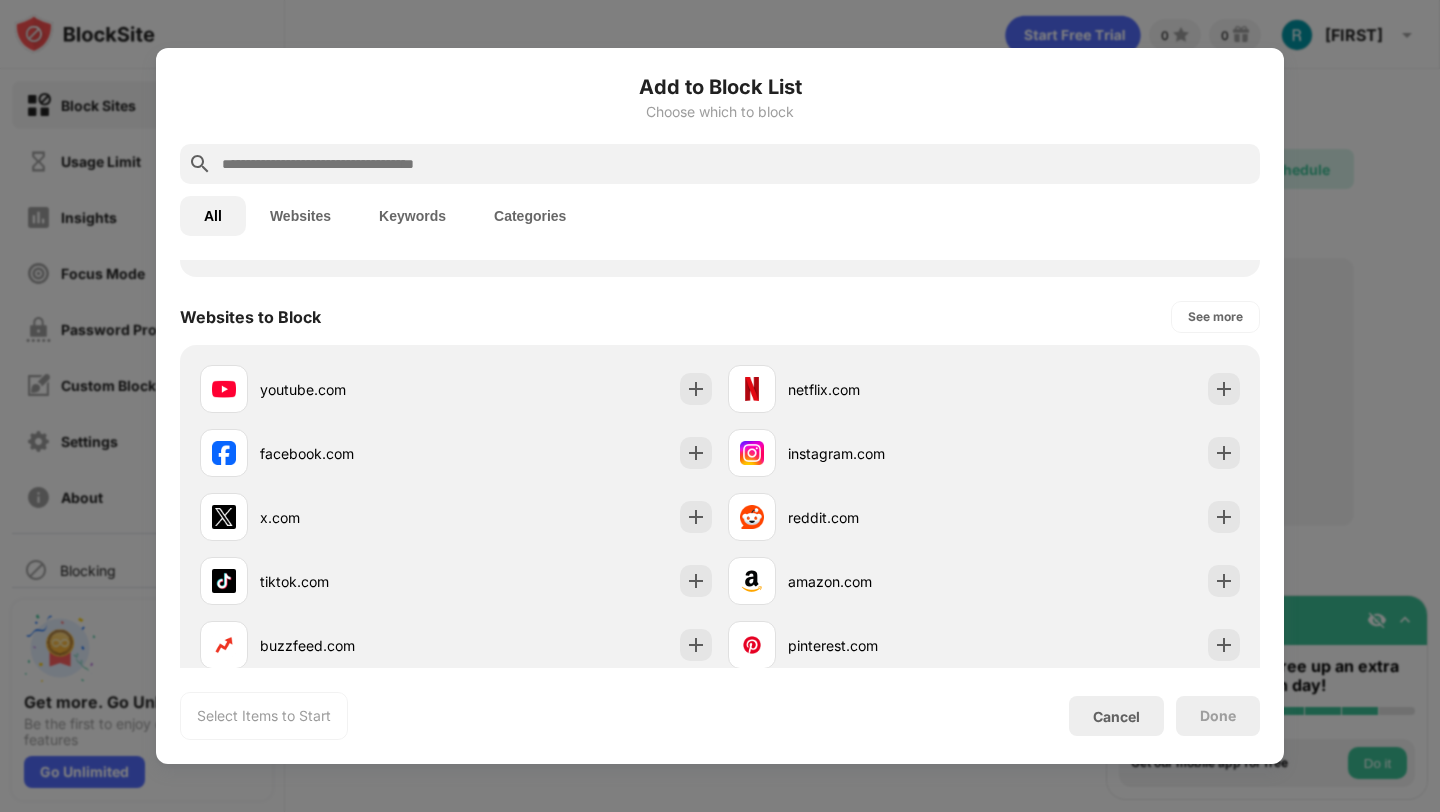 click at bounding box center [736, 164] 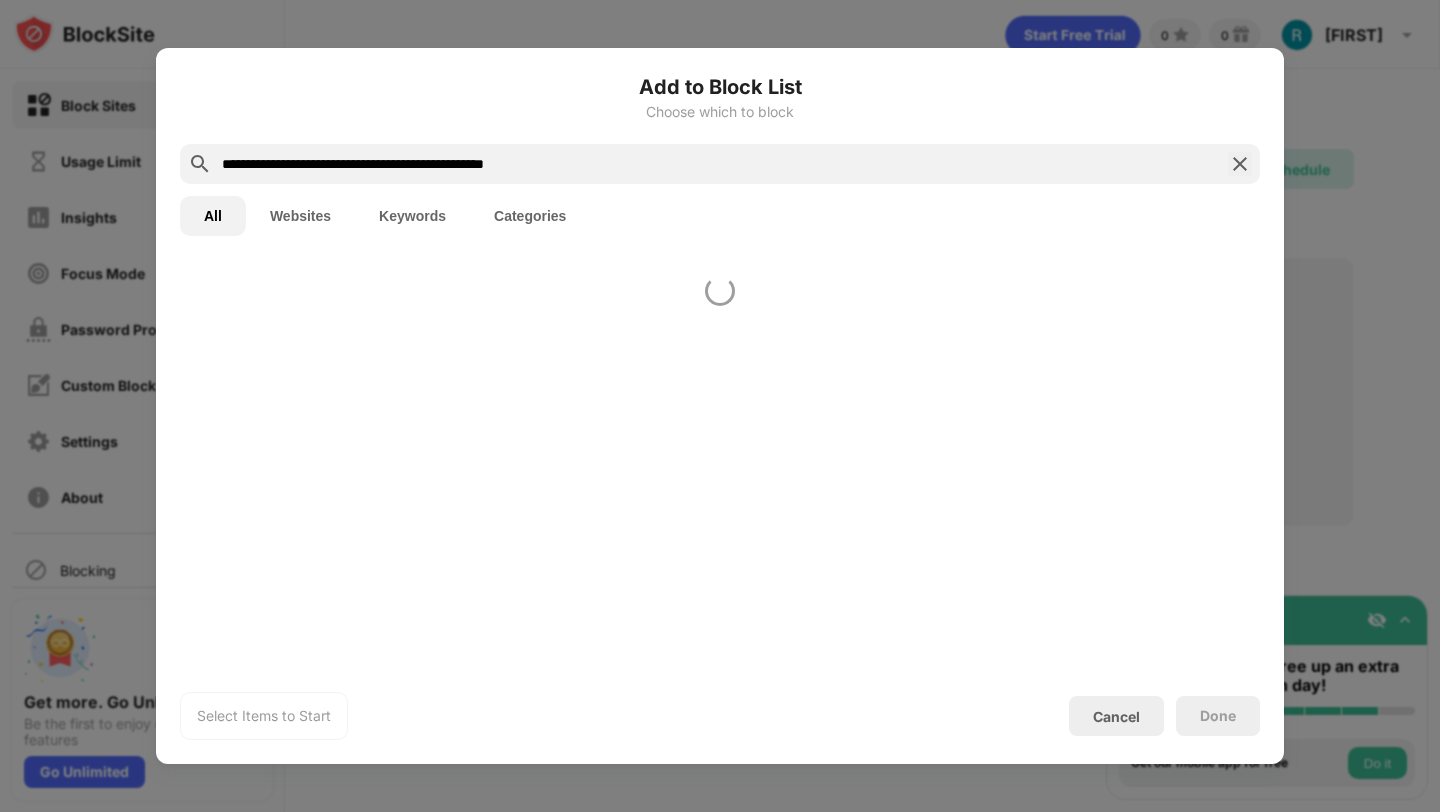 scroll, scrollTop: 0, scrollLeft: 0, axis: both 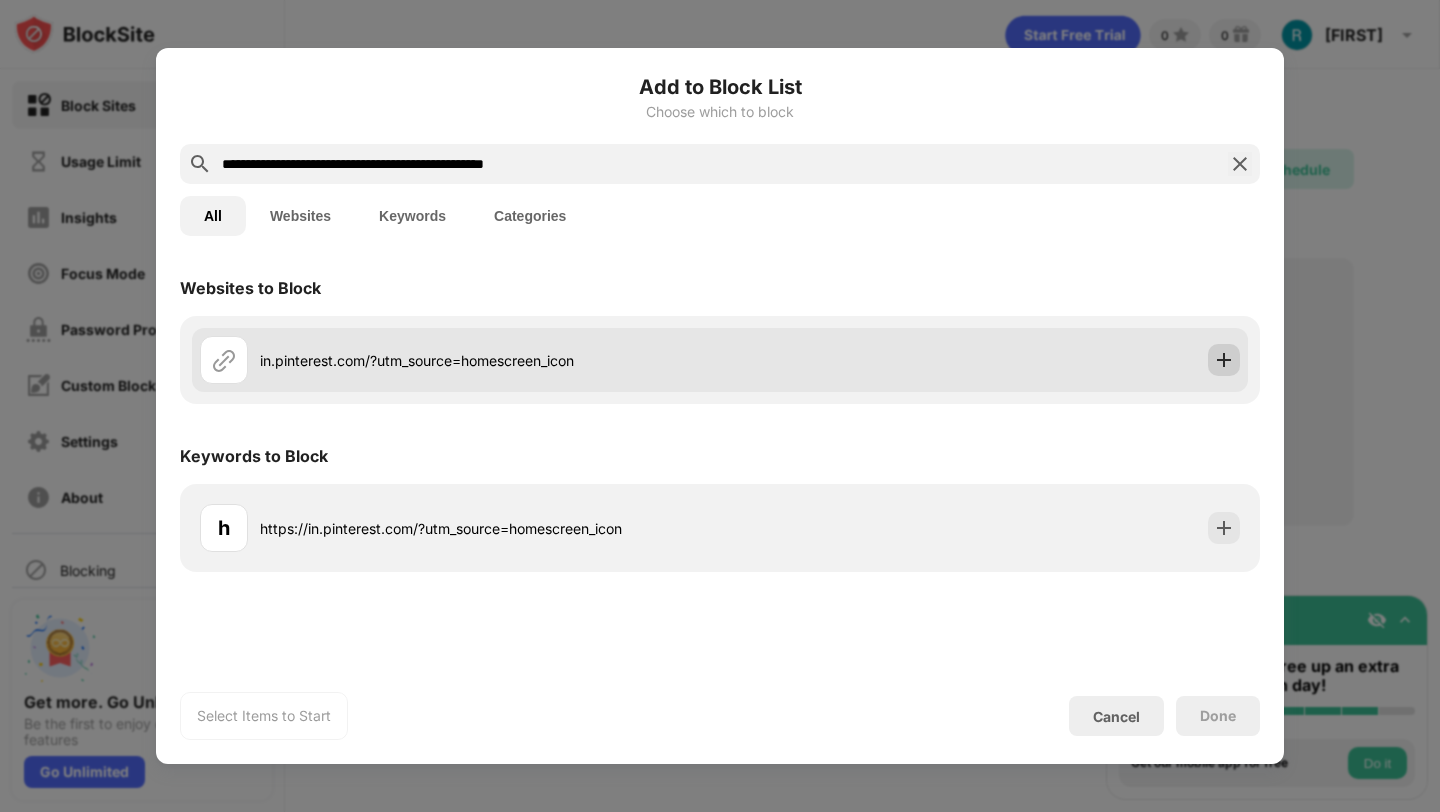 type on "**********" 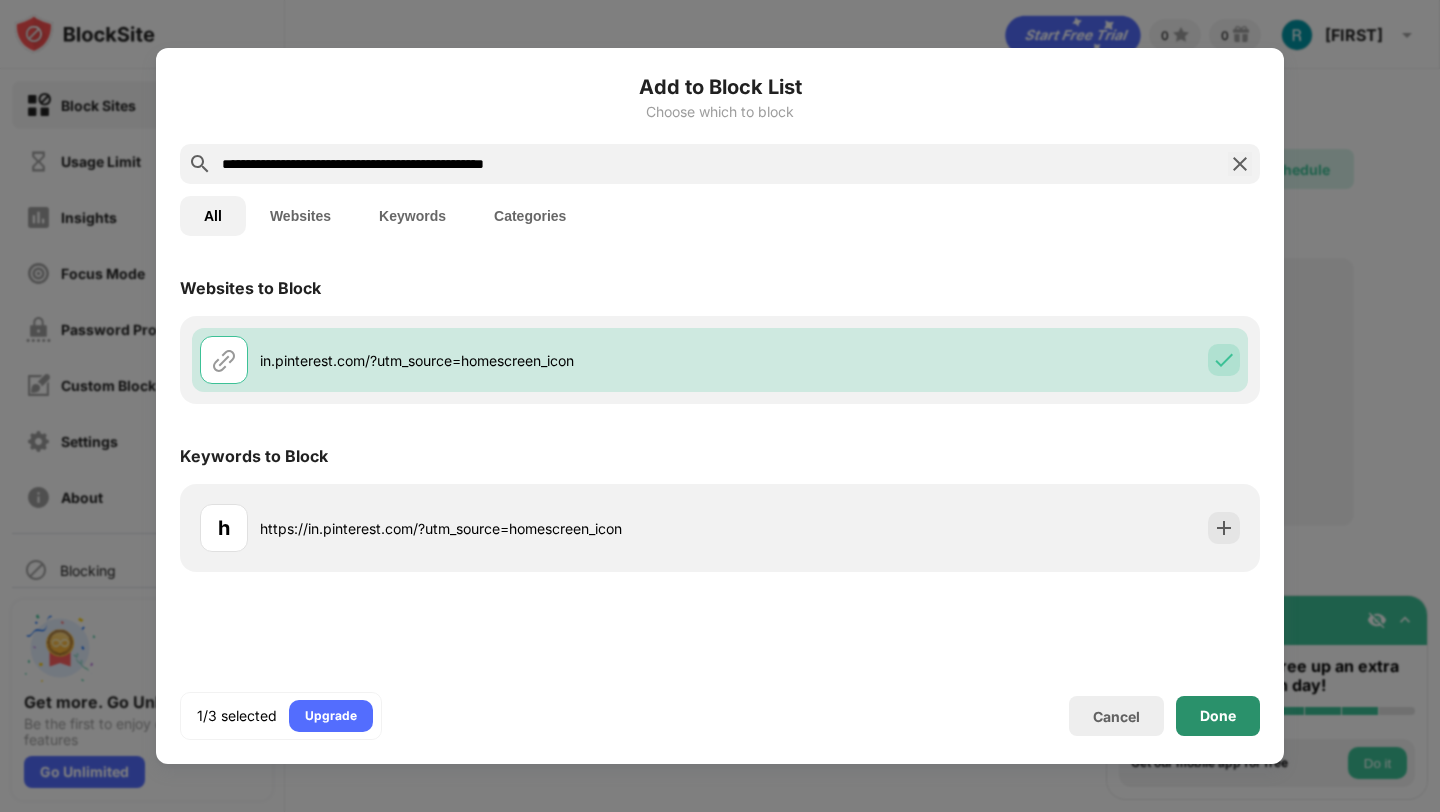 click on "Done" at bounding box center [1218, 716] 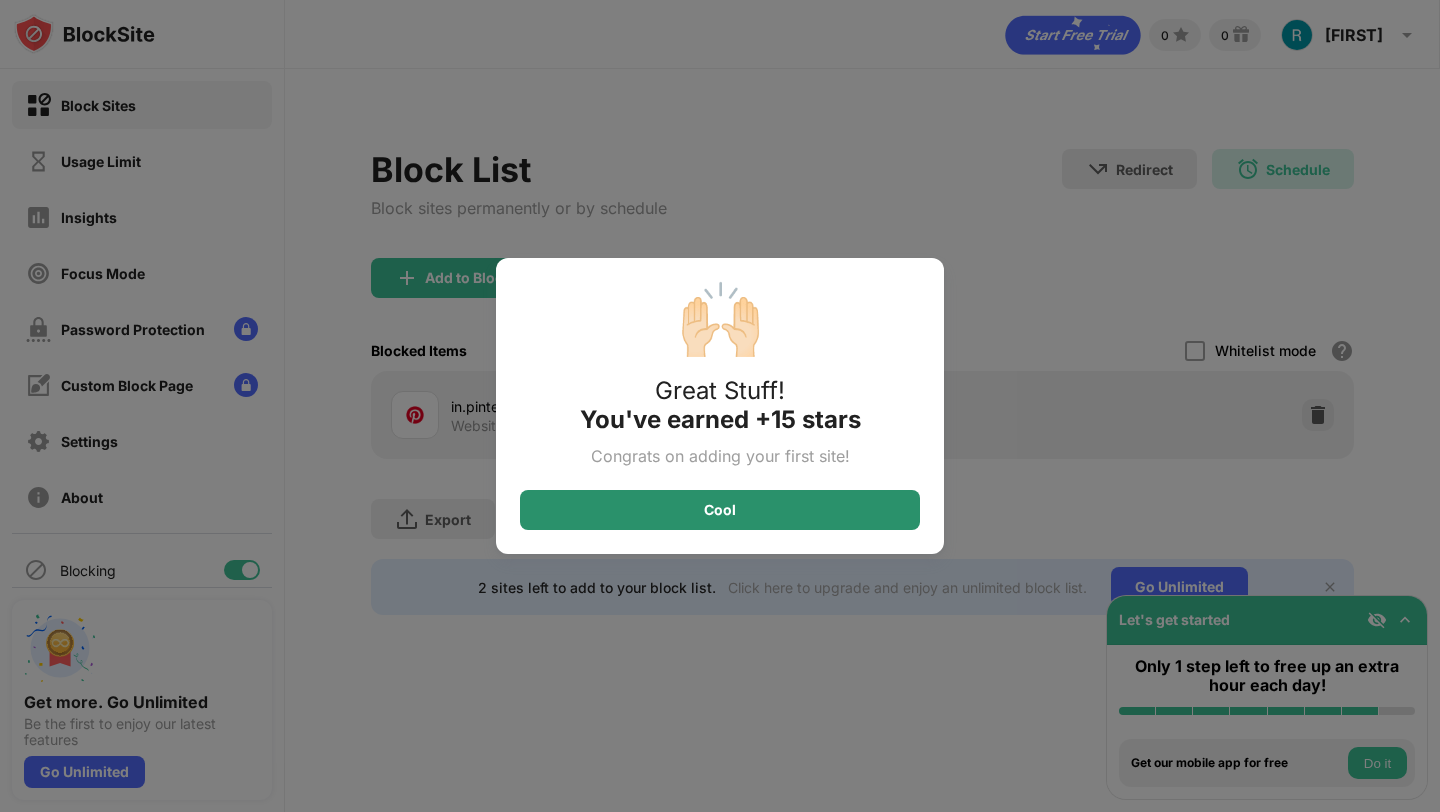 click on "Cool" at bounding box center (720, 510) 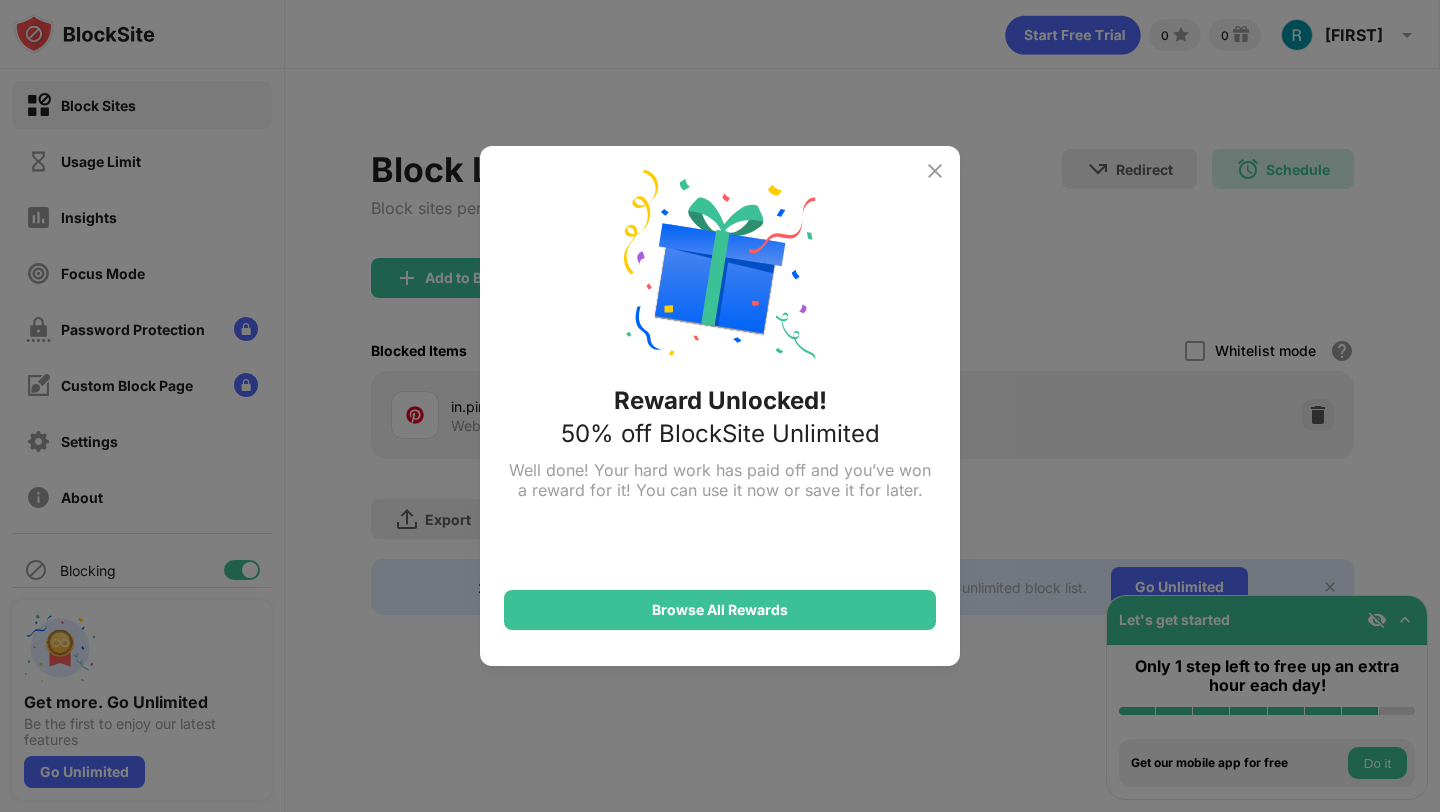 click at bounding box center (935, 171) 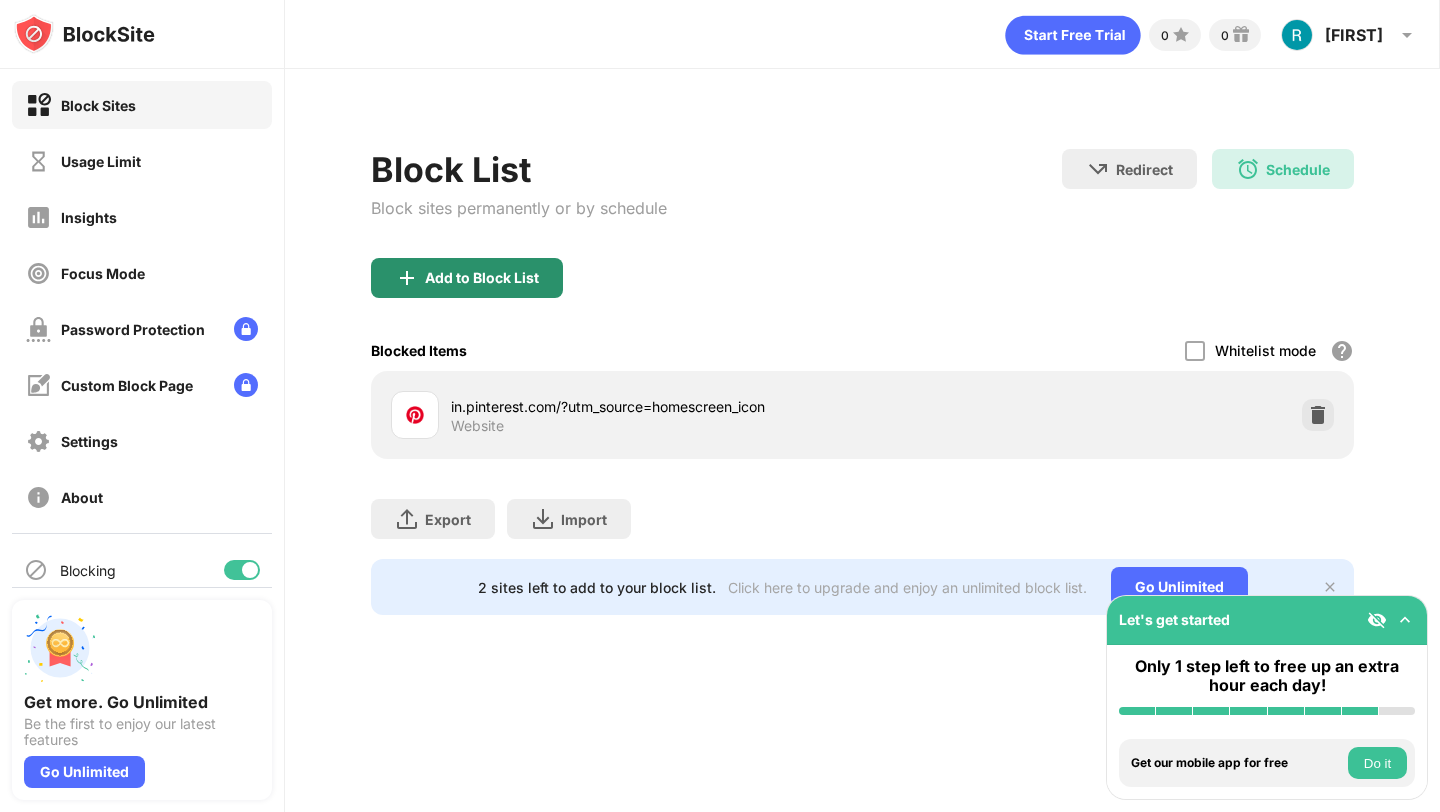 click on "Add to Block List" at bounding box center [482, 278] 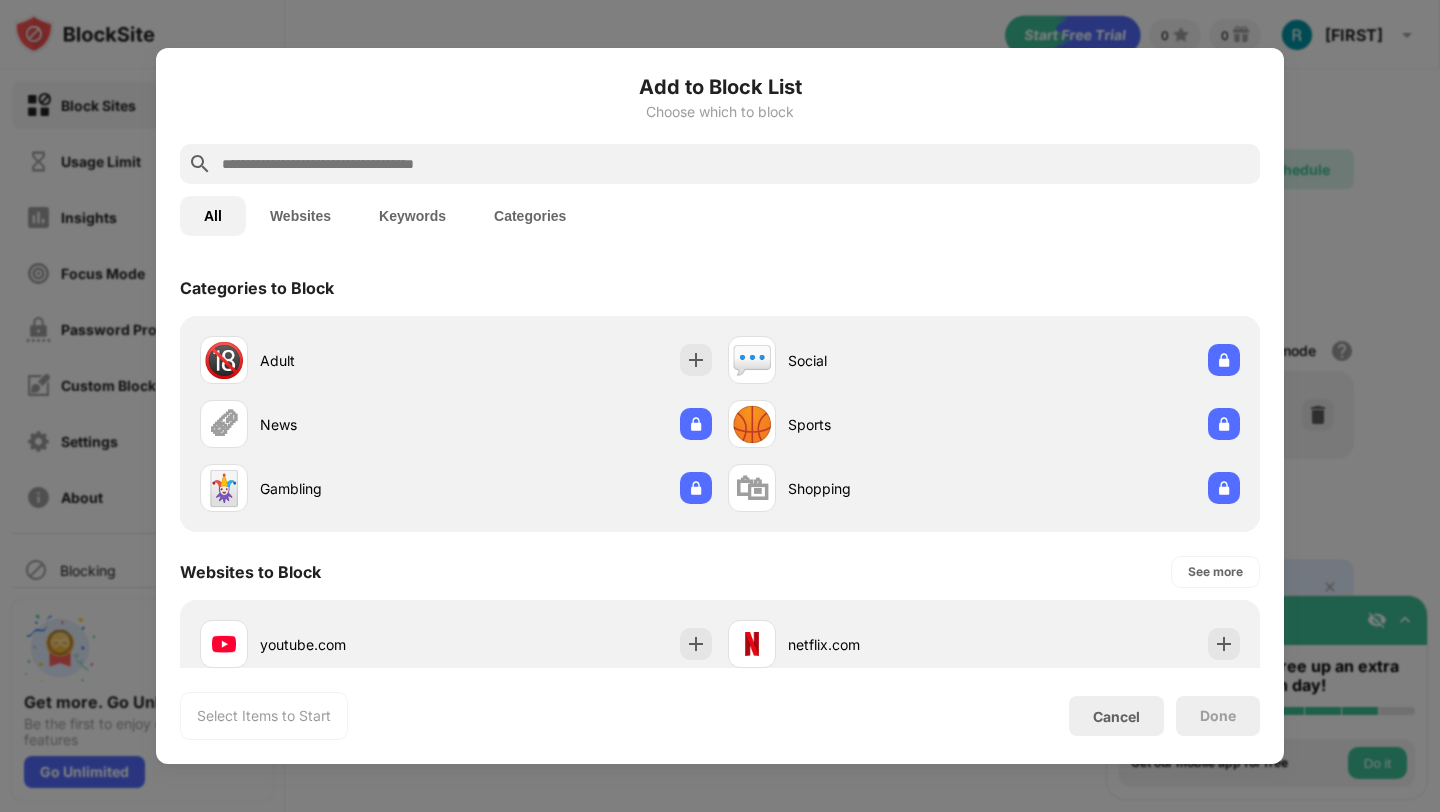 scroll, scrollTop: 148, scrollLeft: 0, axis: vertical 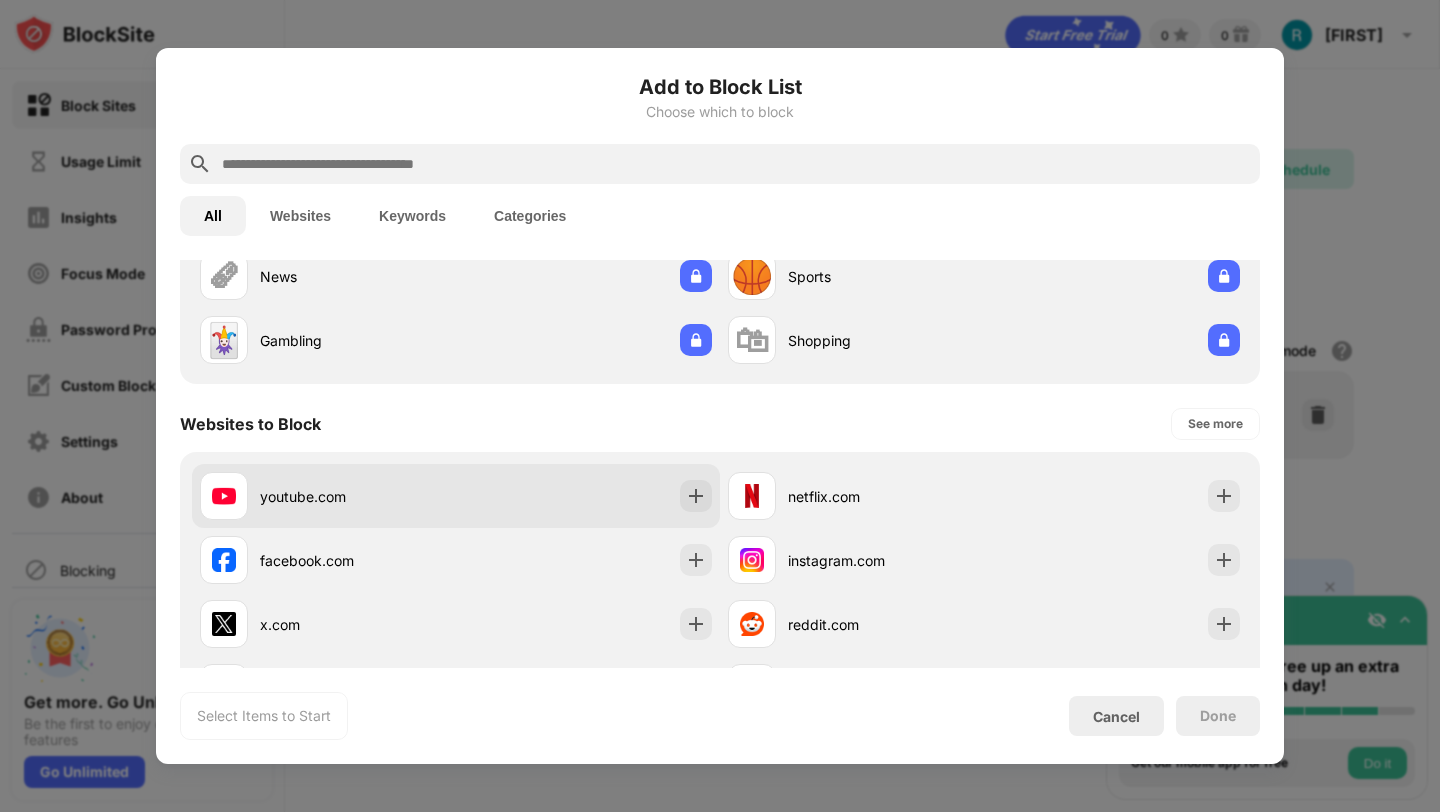 click on "youtube.com" at bounding box center (456, 496) 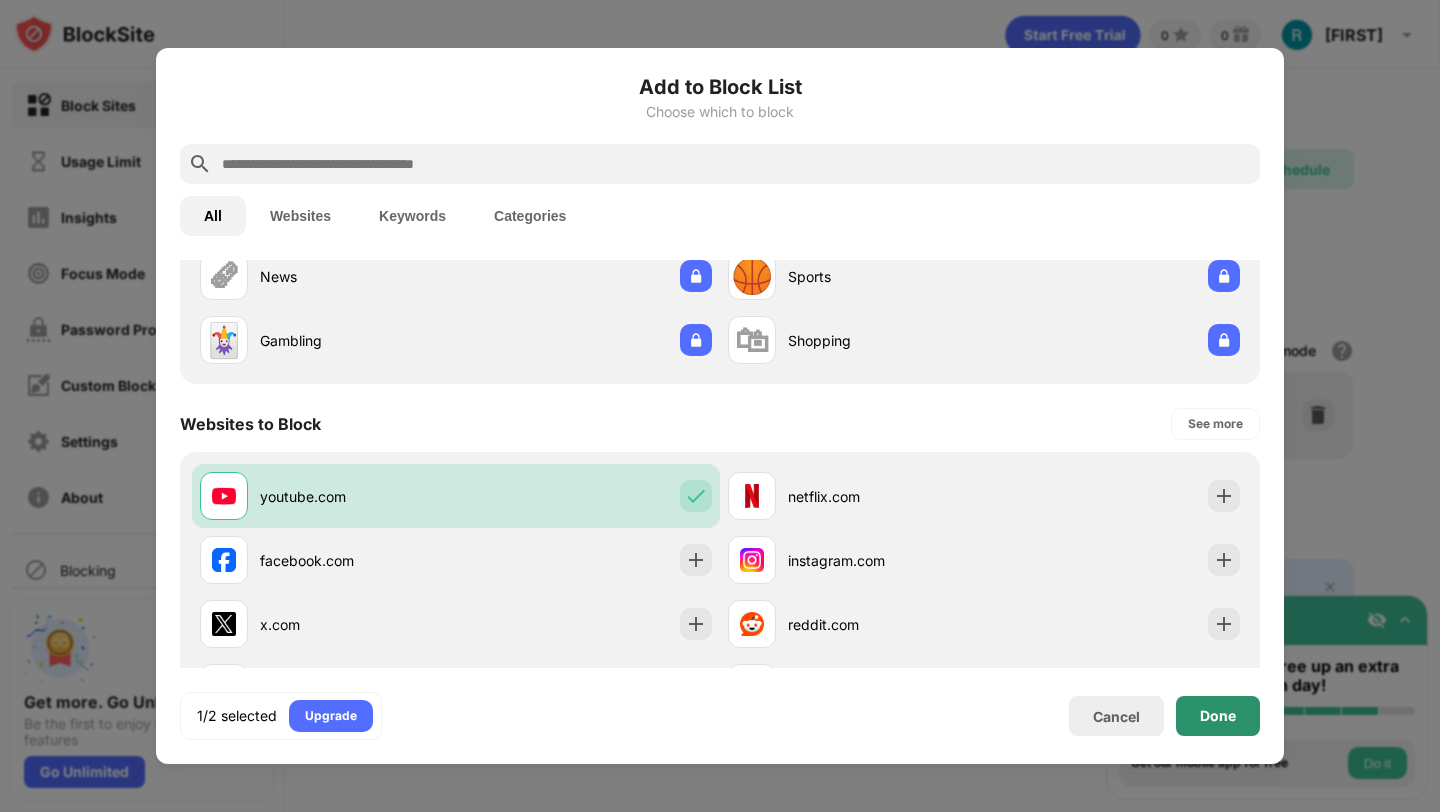 click on "Done" at bounding box center (1218, 716) 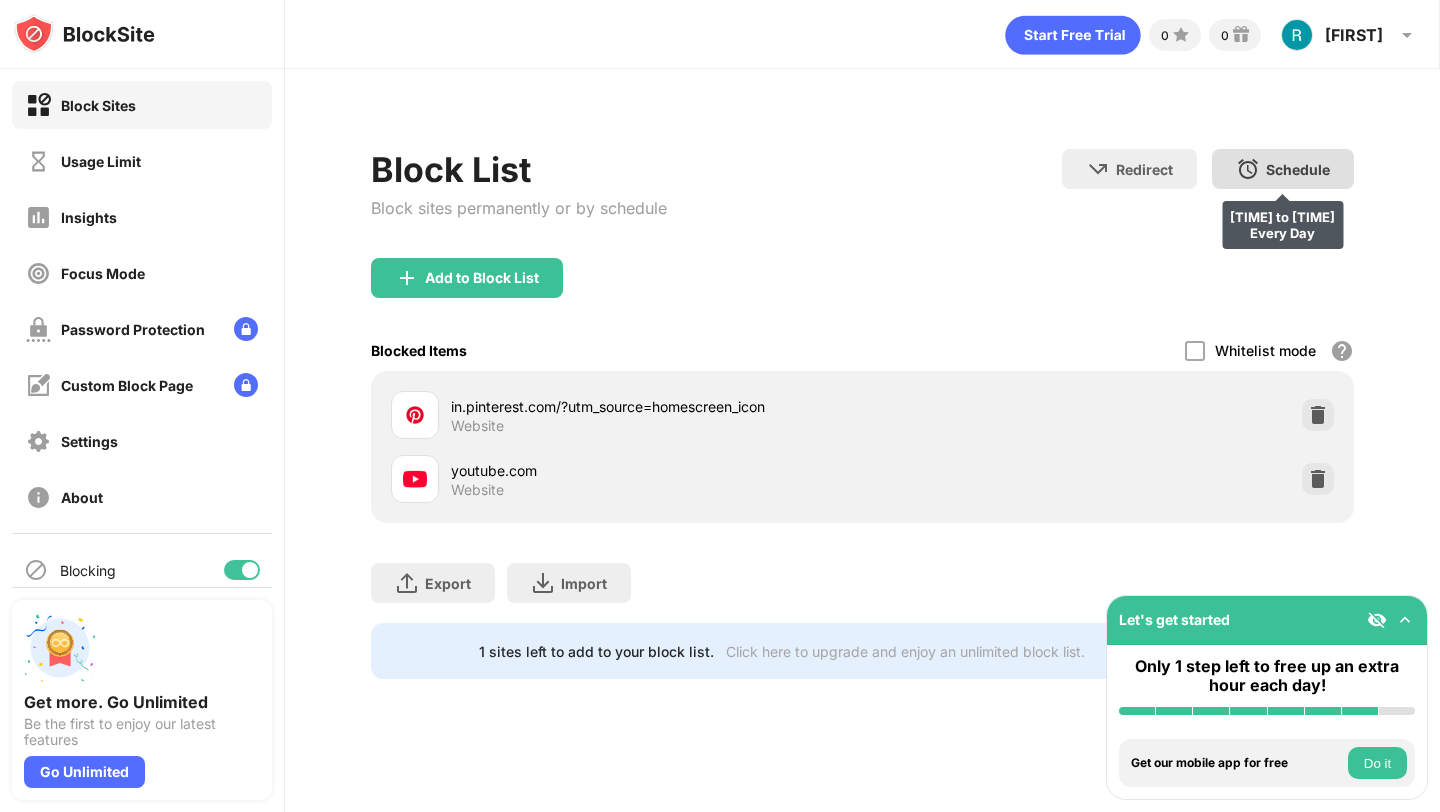 click on "Schedule" at bounding box center [1298, 169] 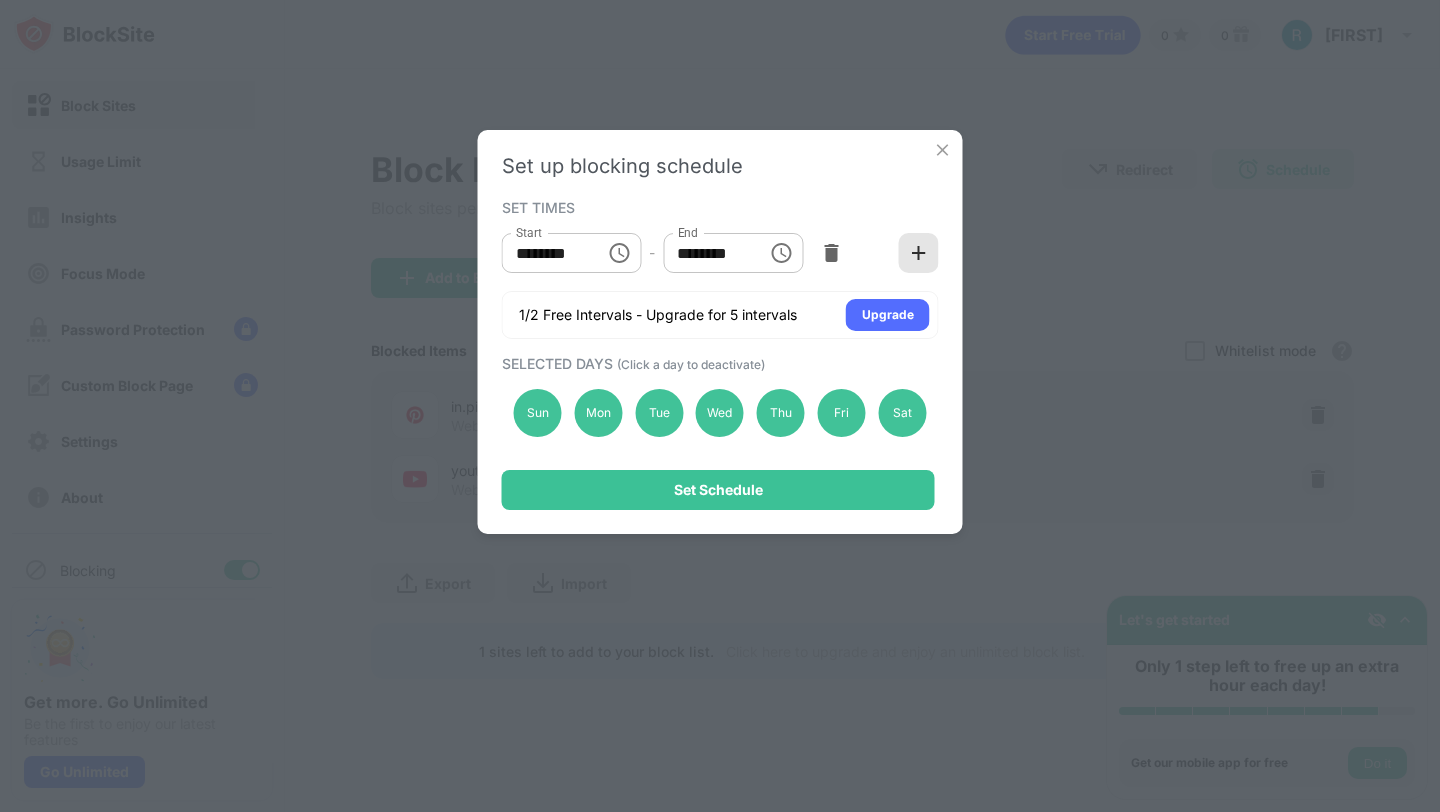 click at bounding box center [919, 253] 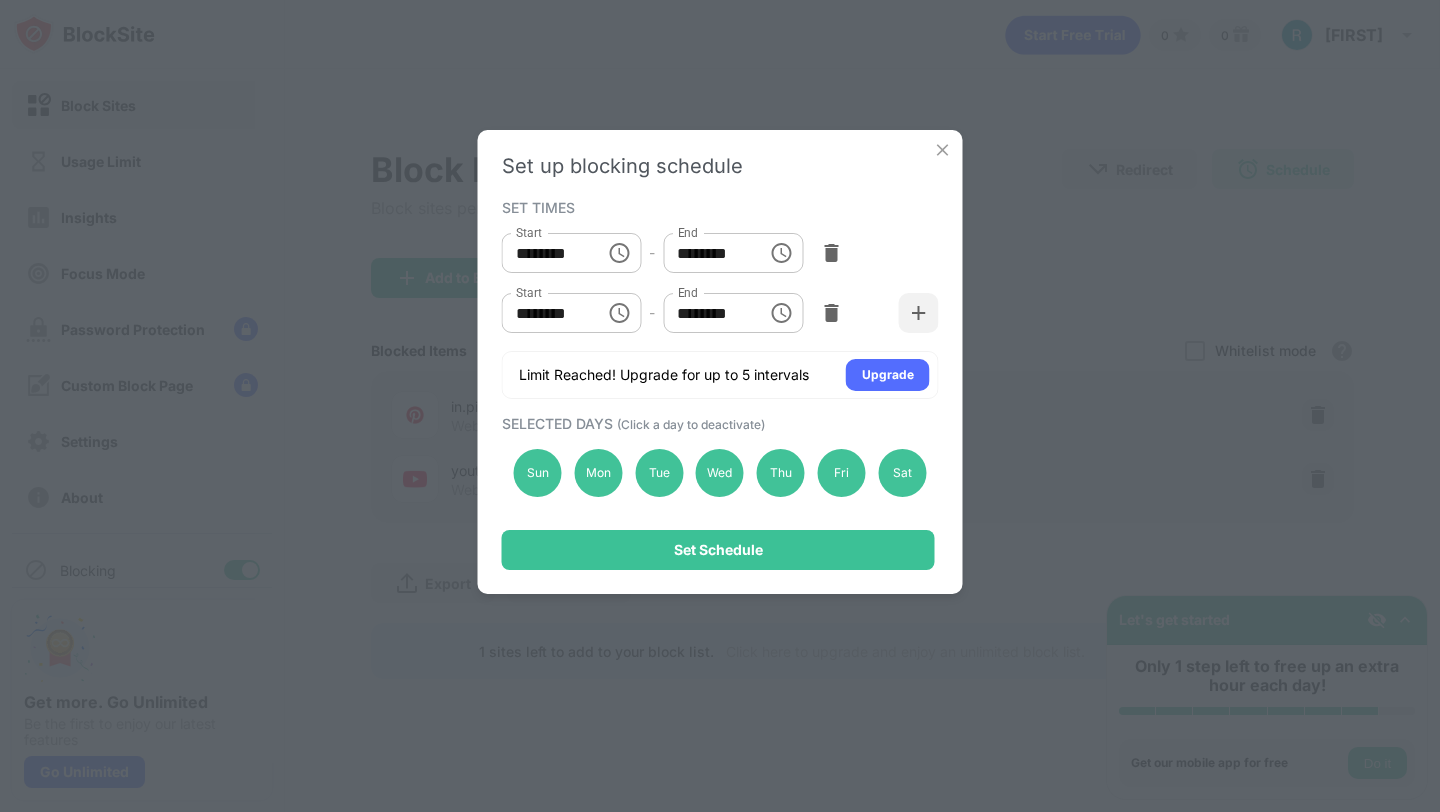 click on "********" at bounding box center (547, 313) 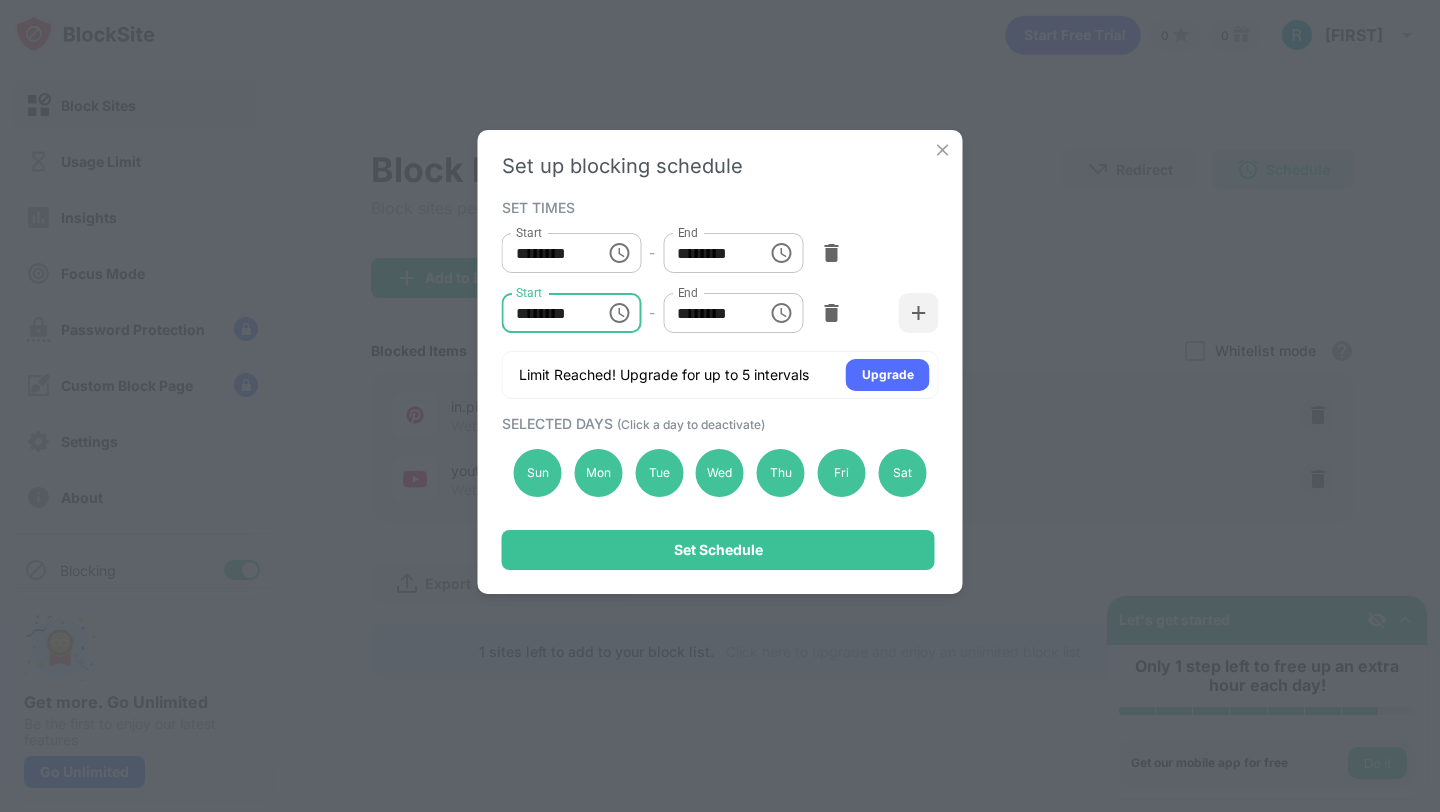 click on "********" at bounding box center [547, 313] 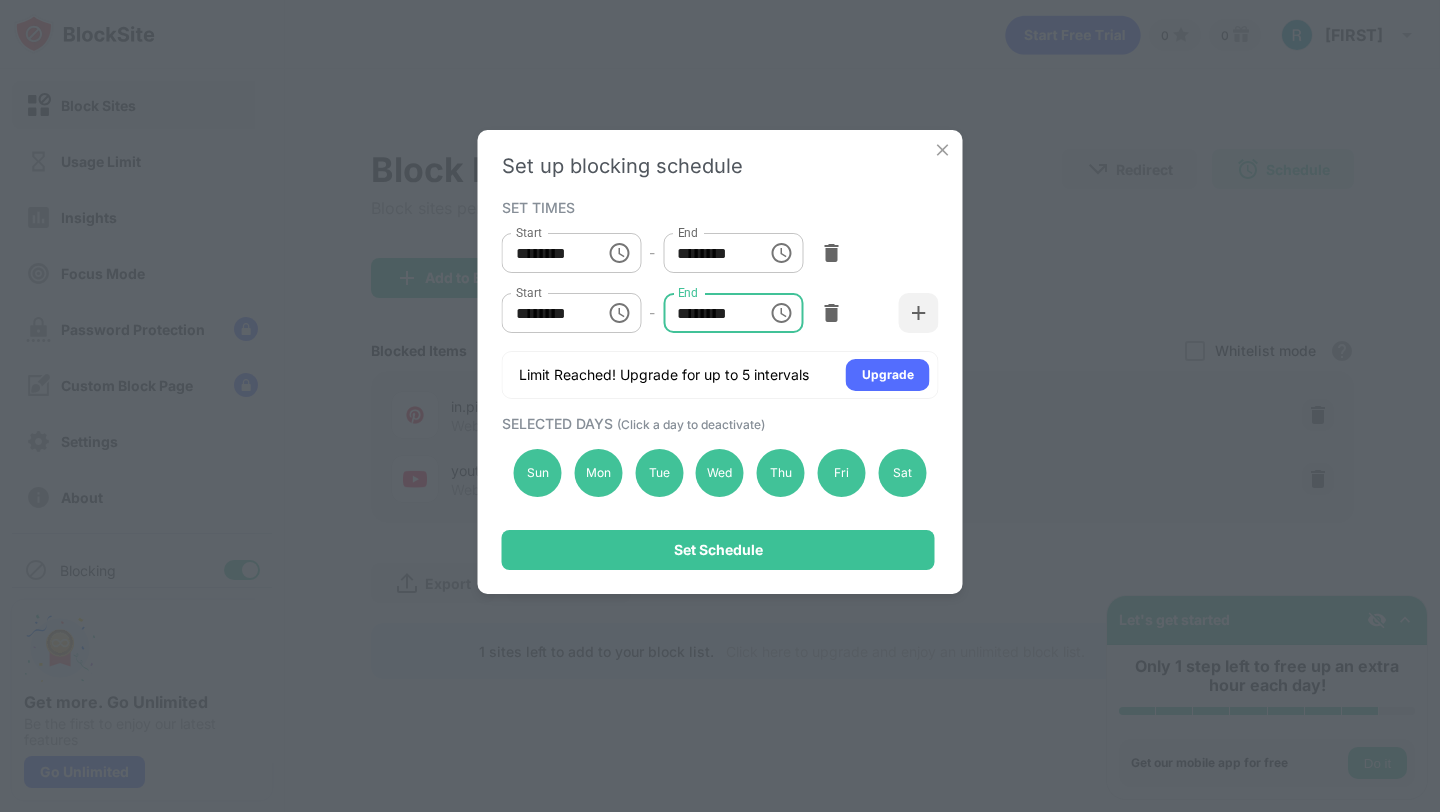 type on "********" 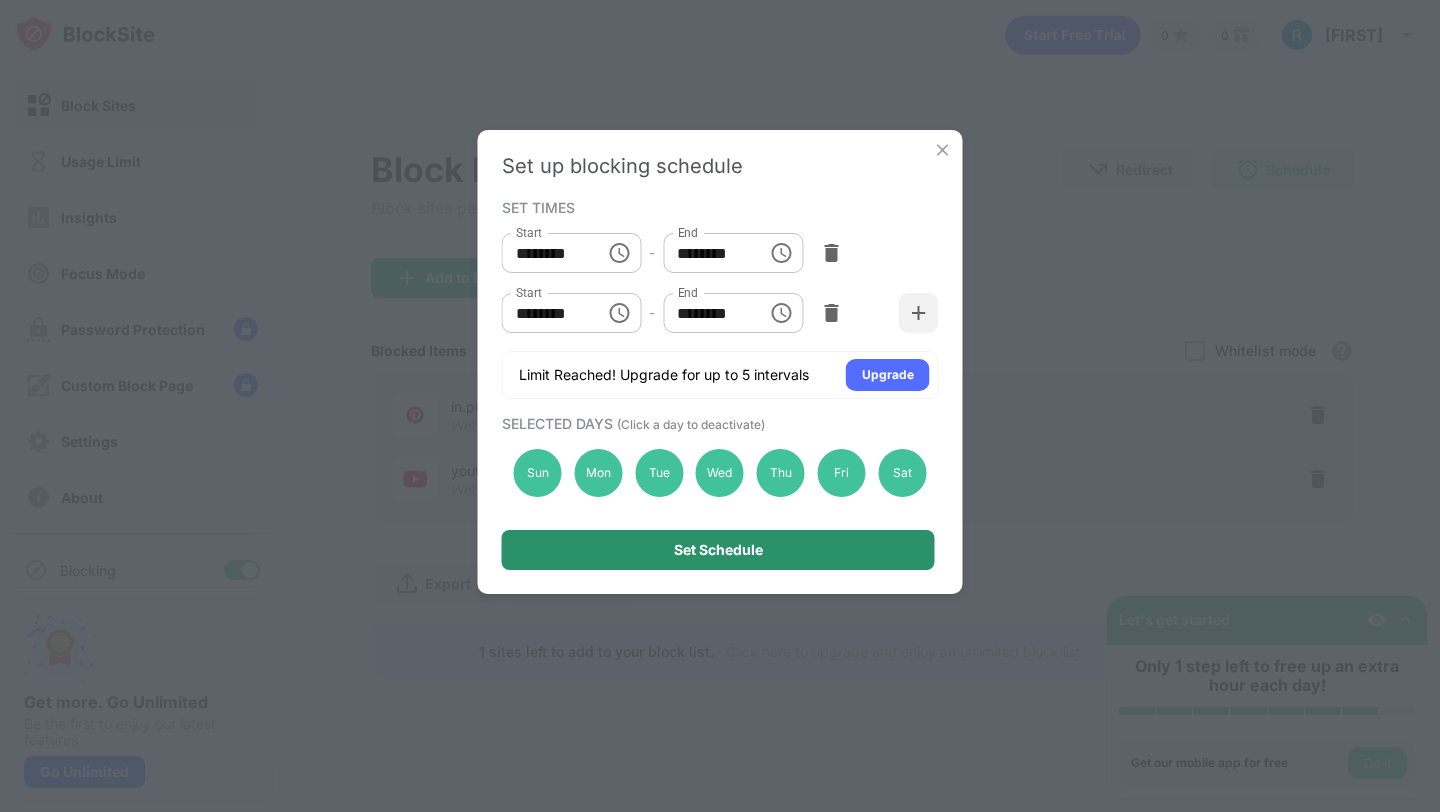 click on "Set Schedule" at bounding box center [718, 550] 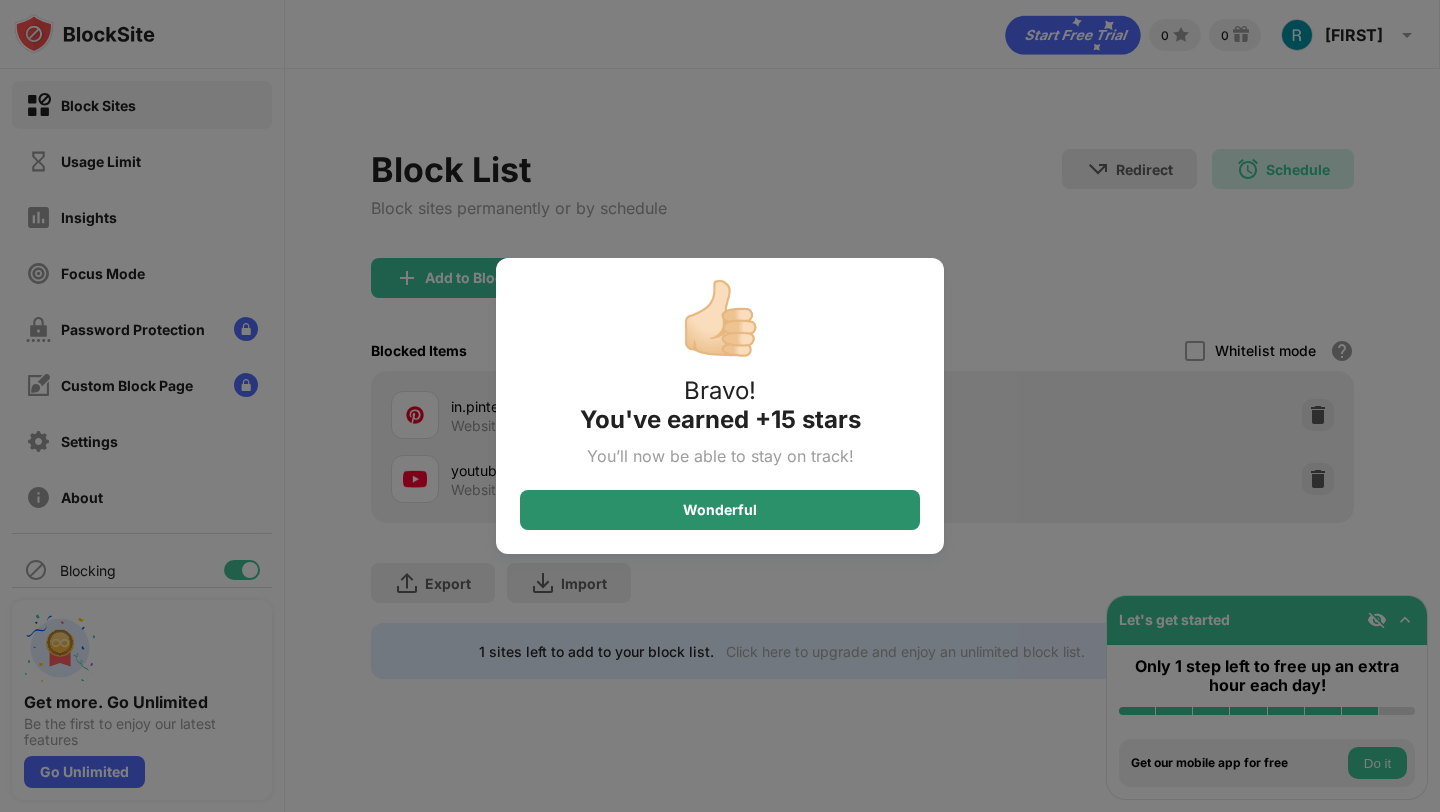 click on "Wonderful" at bounding box center [720, 510] 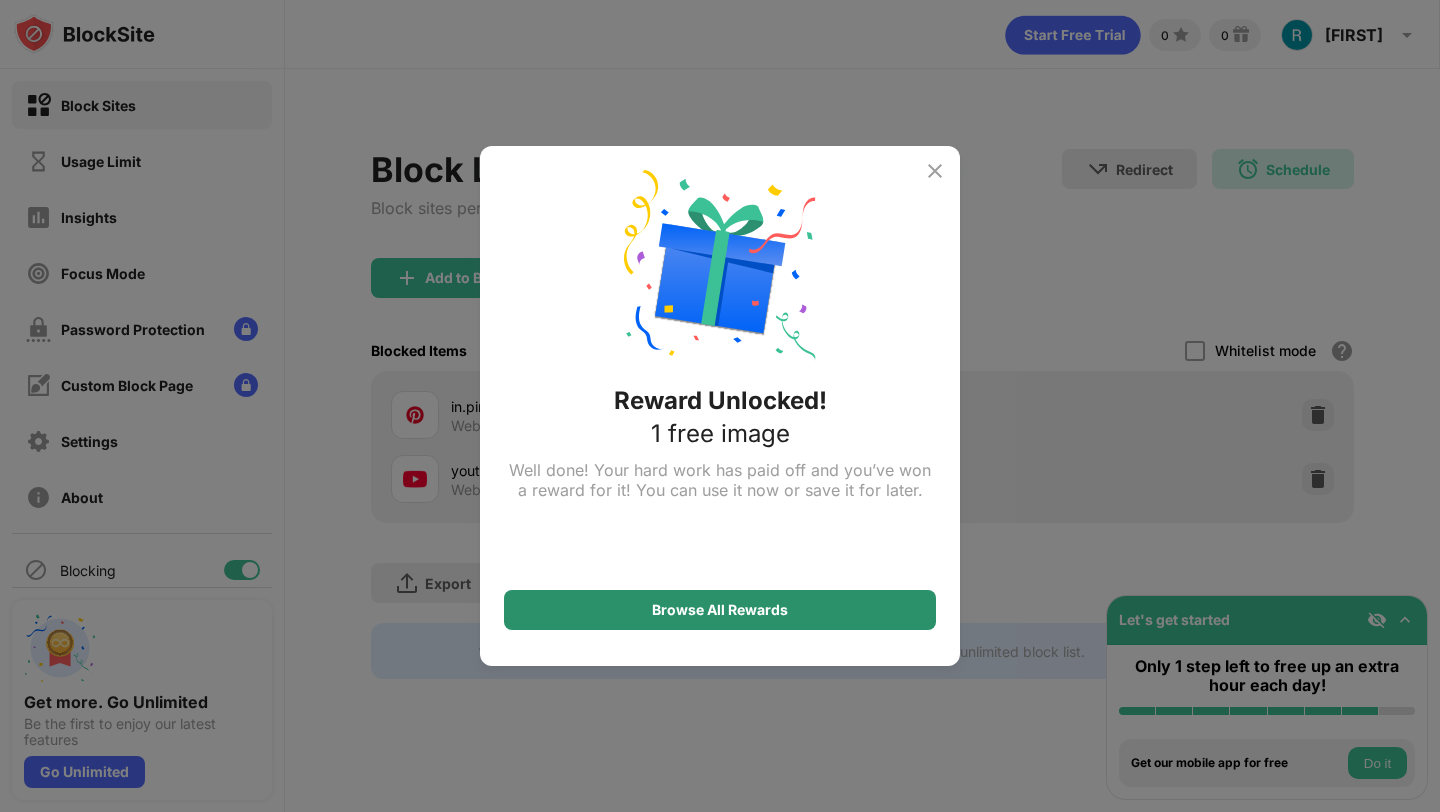 click on "Browse All Rewards" at bounding box center [720, 610] 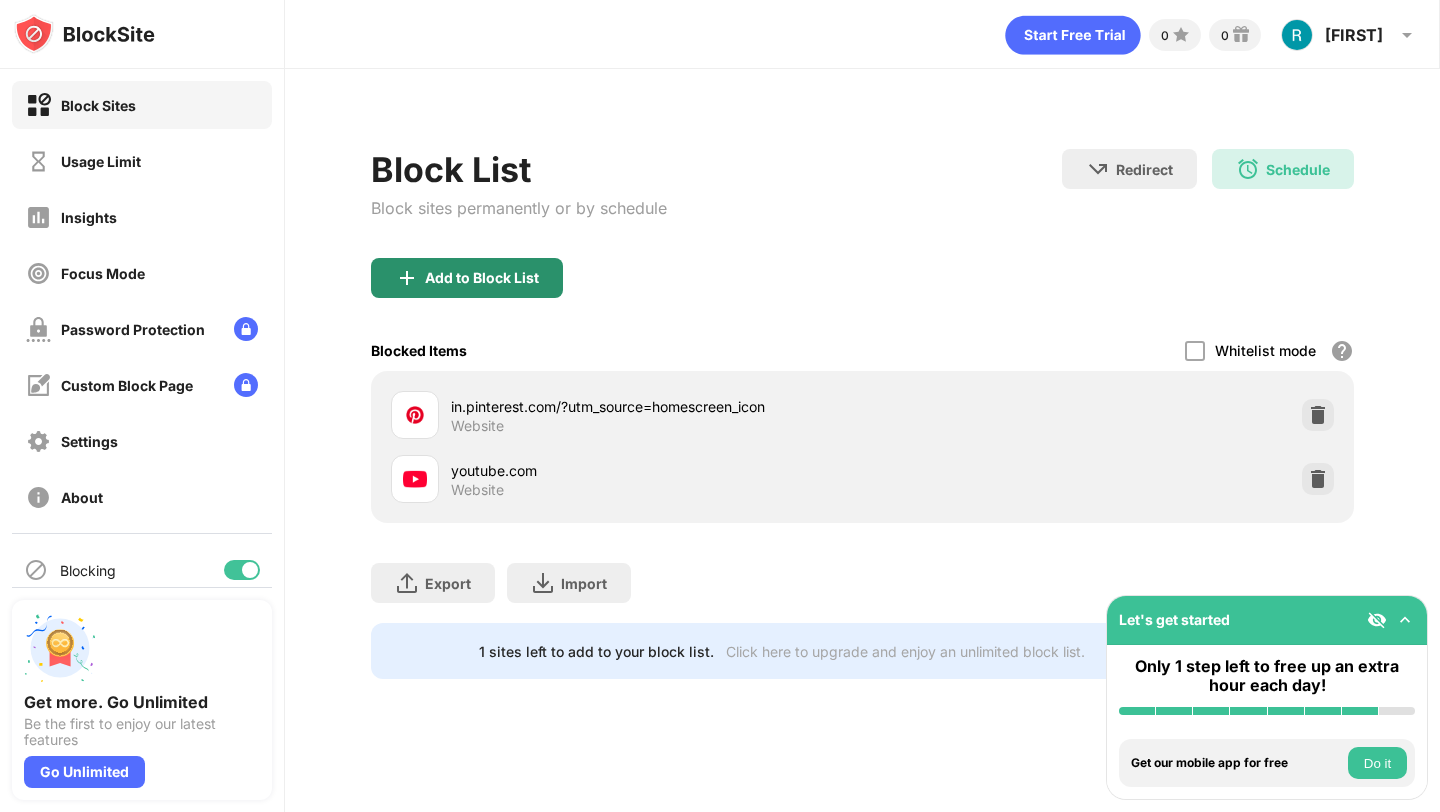 click on "Add to Block List" at bounding box center (482, 278) 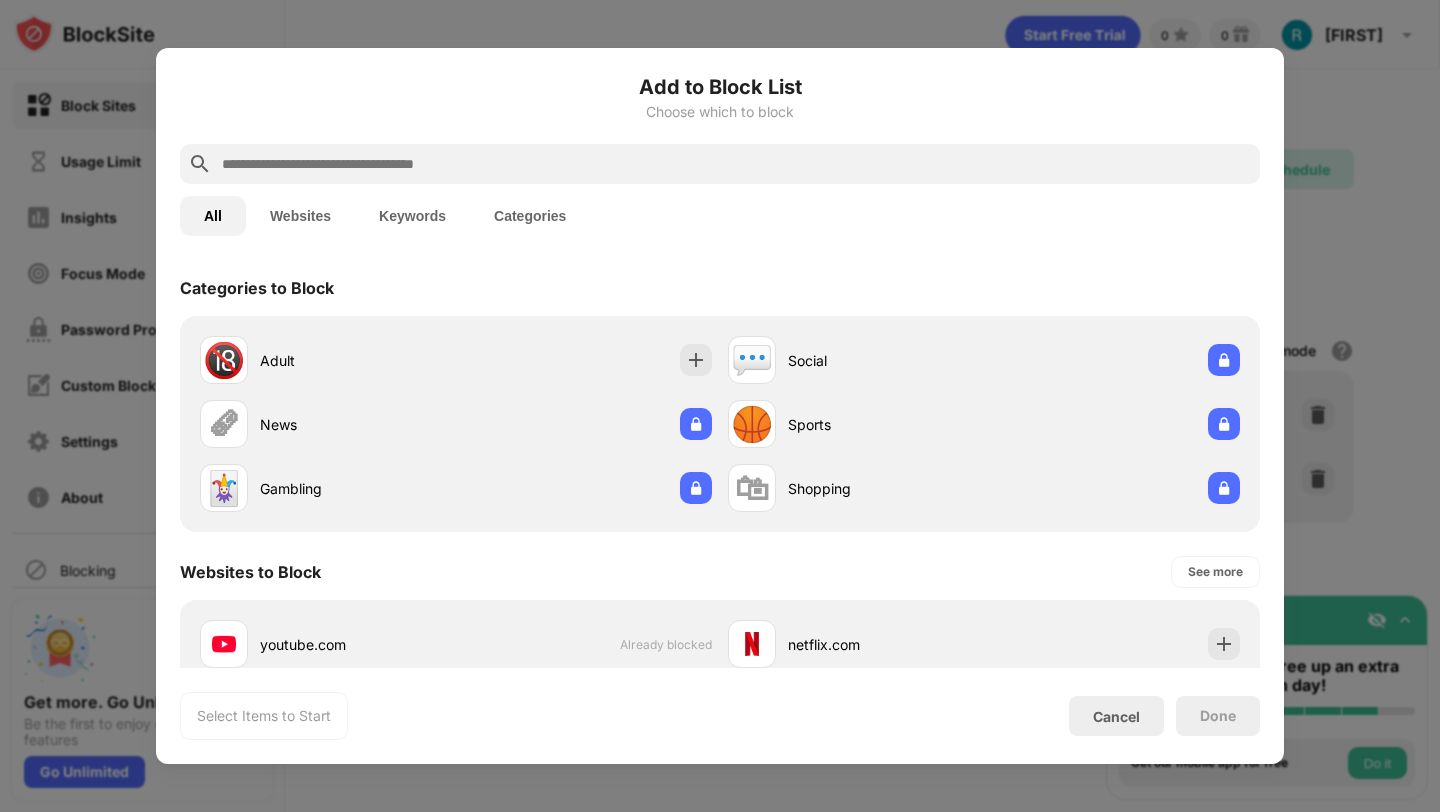 click at bounding box center [736, 164] 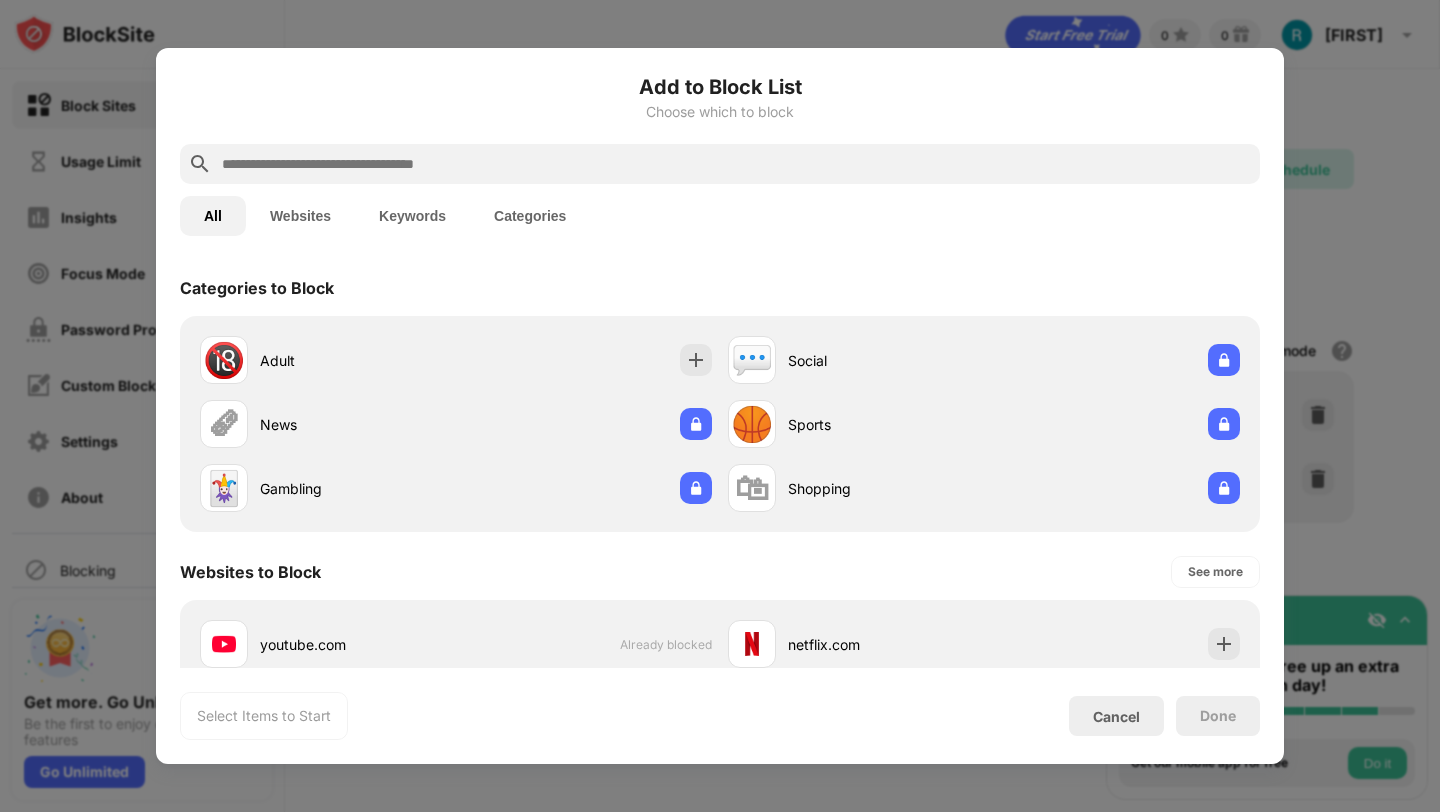 paste on "**********" 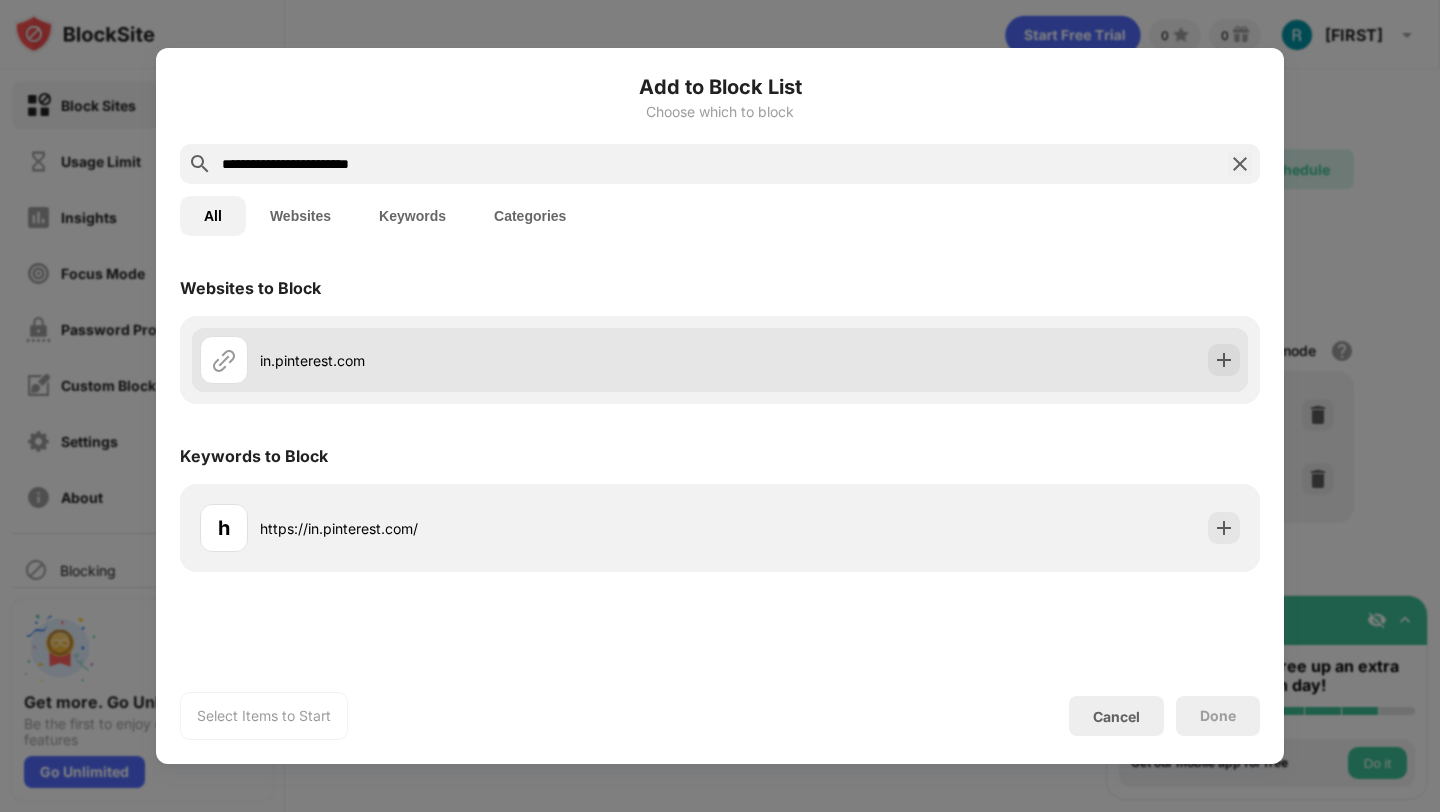 type on "**********" 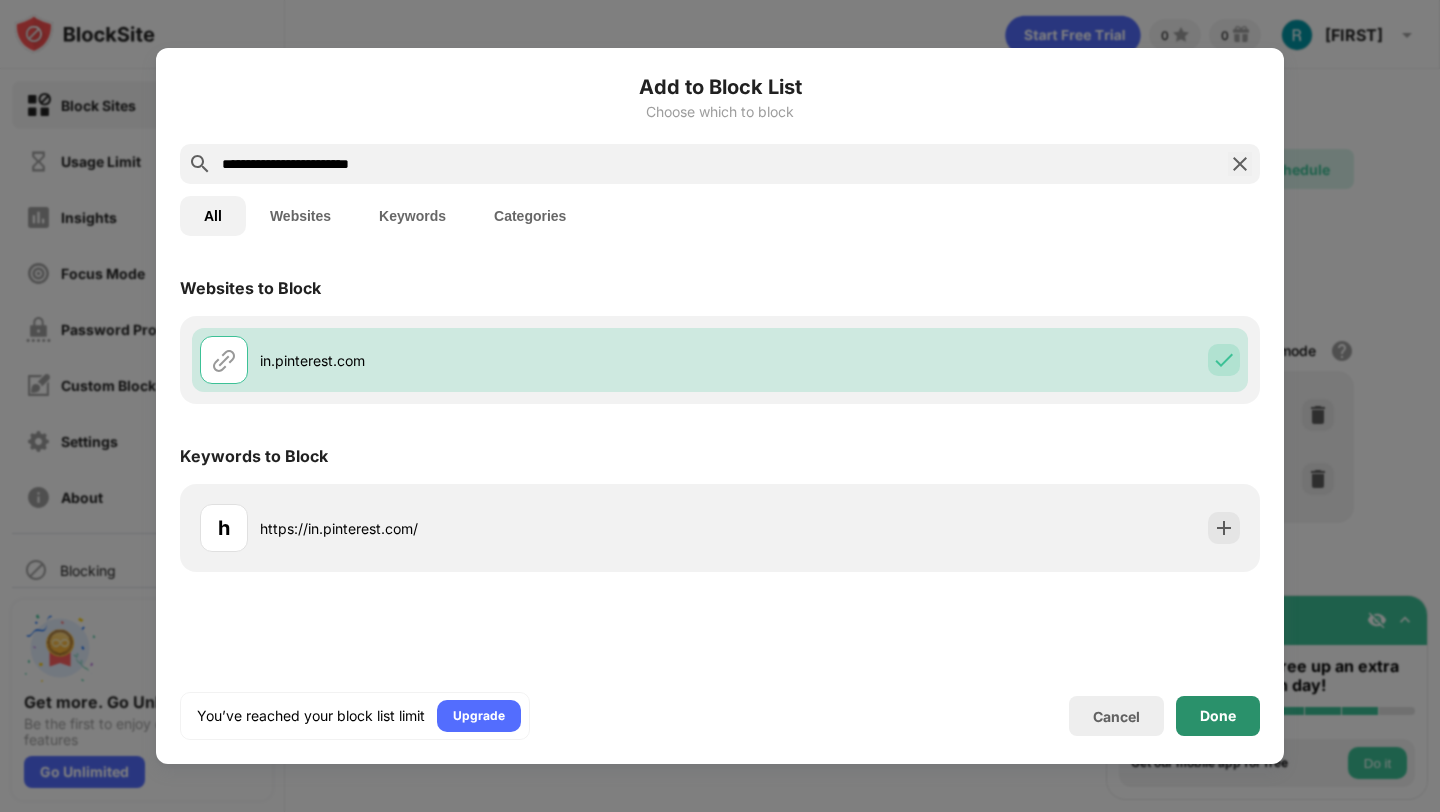 click on "Done" at bounding box center [1218, 716] 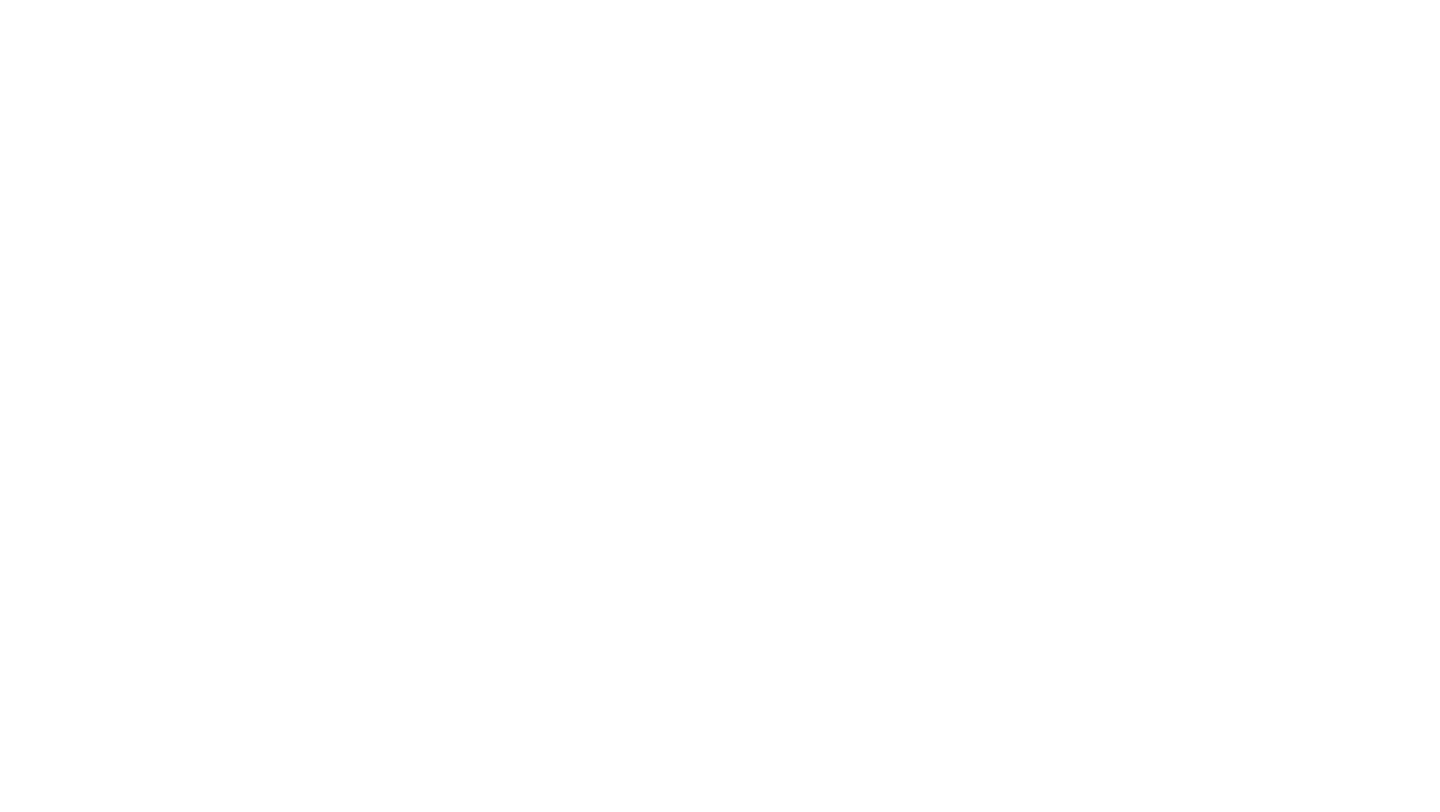 scroll, scrollTop: 0, scrollLeft: 0, axis: both 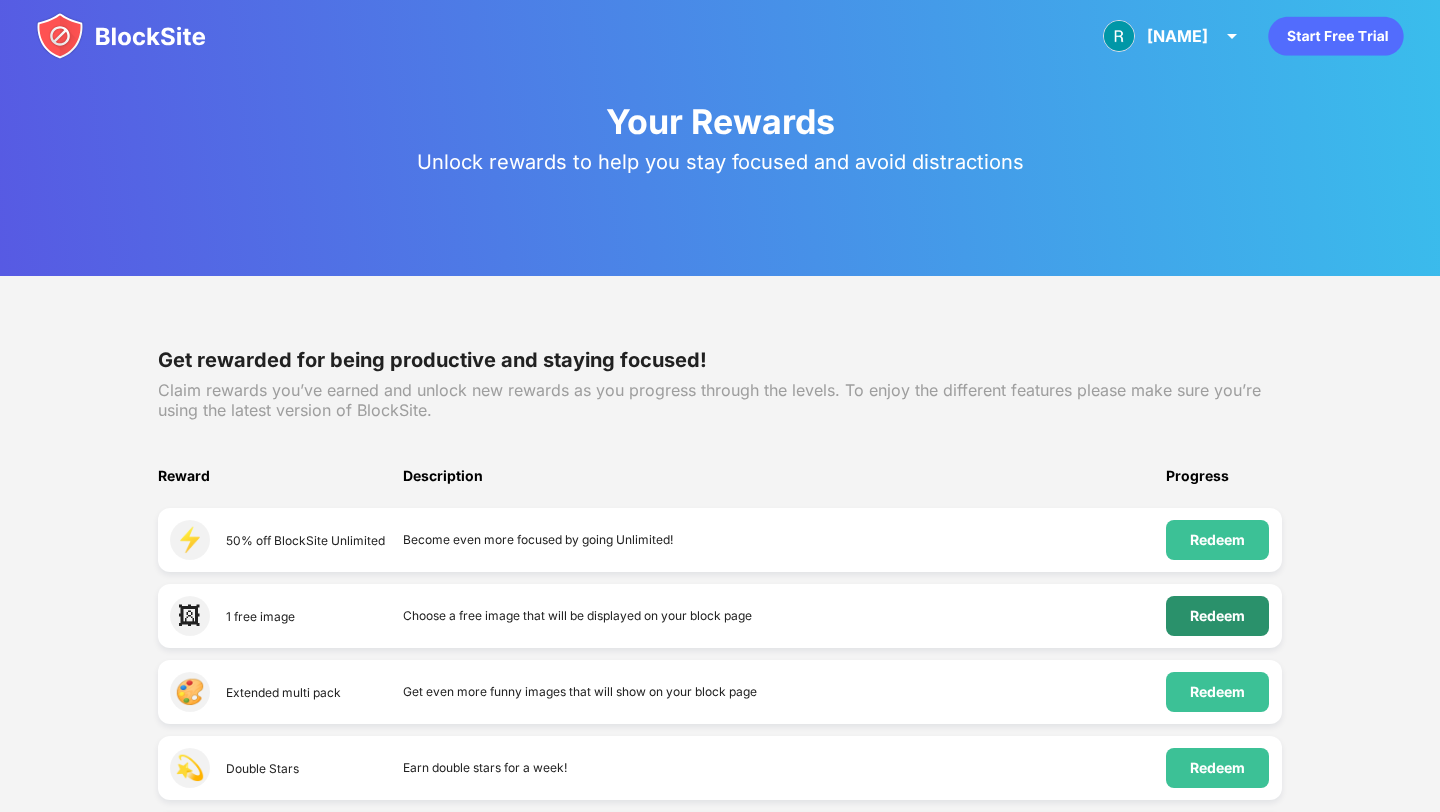 click on "Redeem" at bounding box center (1217, 616) 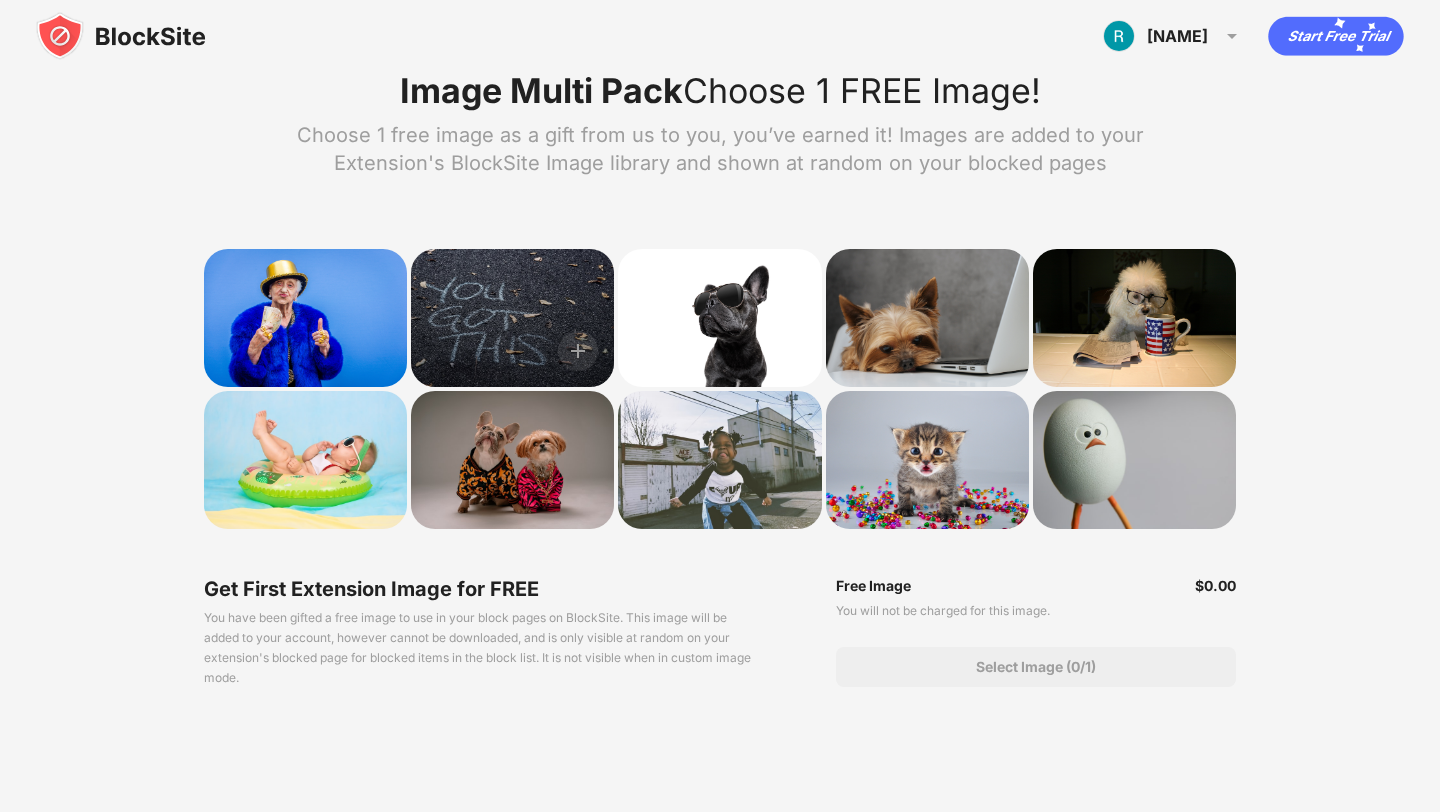 click at bounding box center [512, 318] 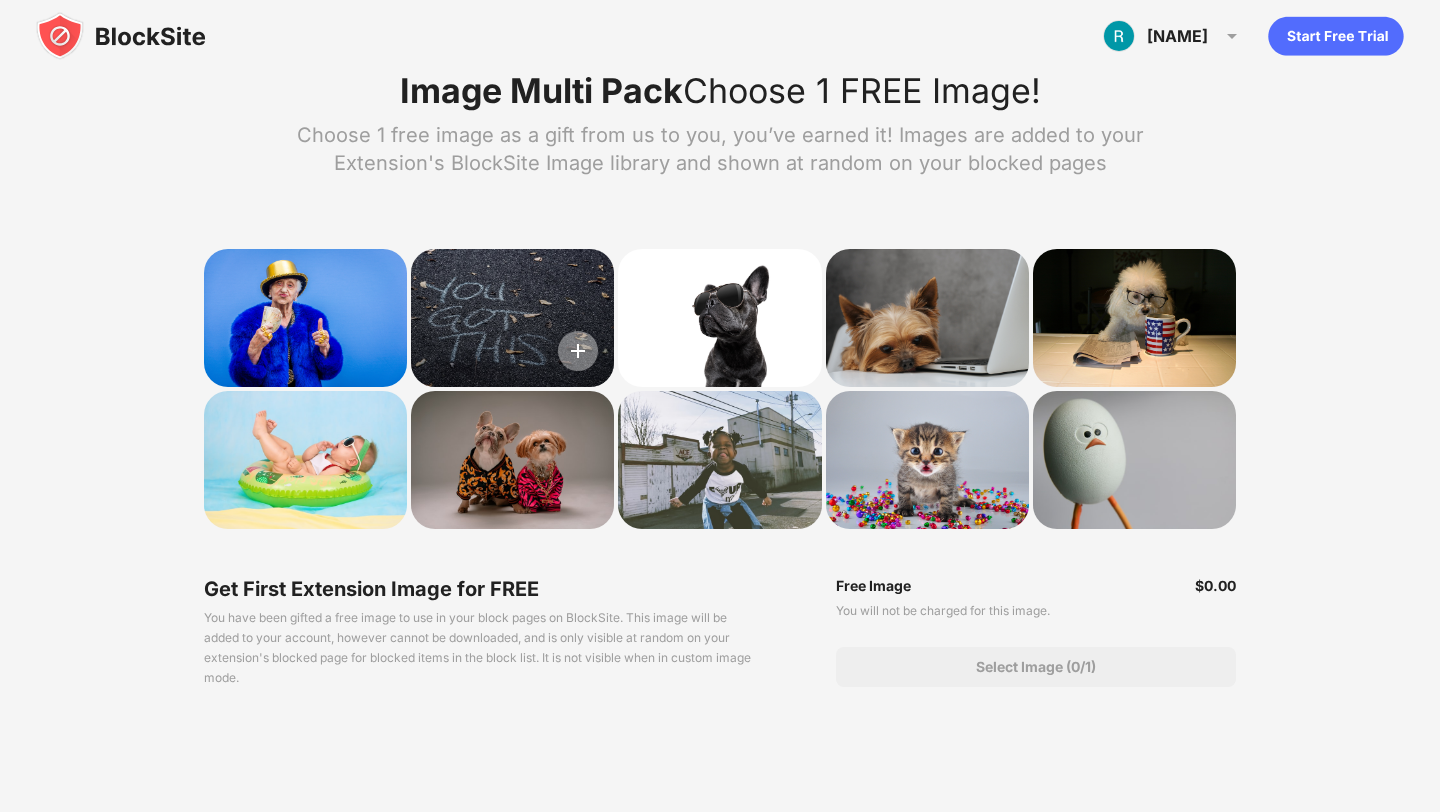 click at bounding box center [578, 351] 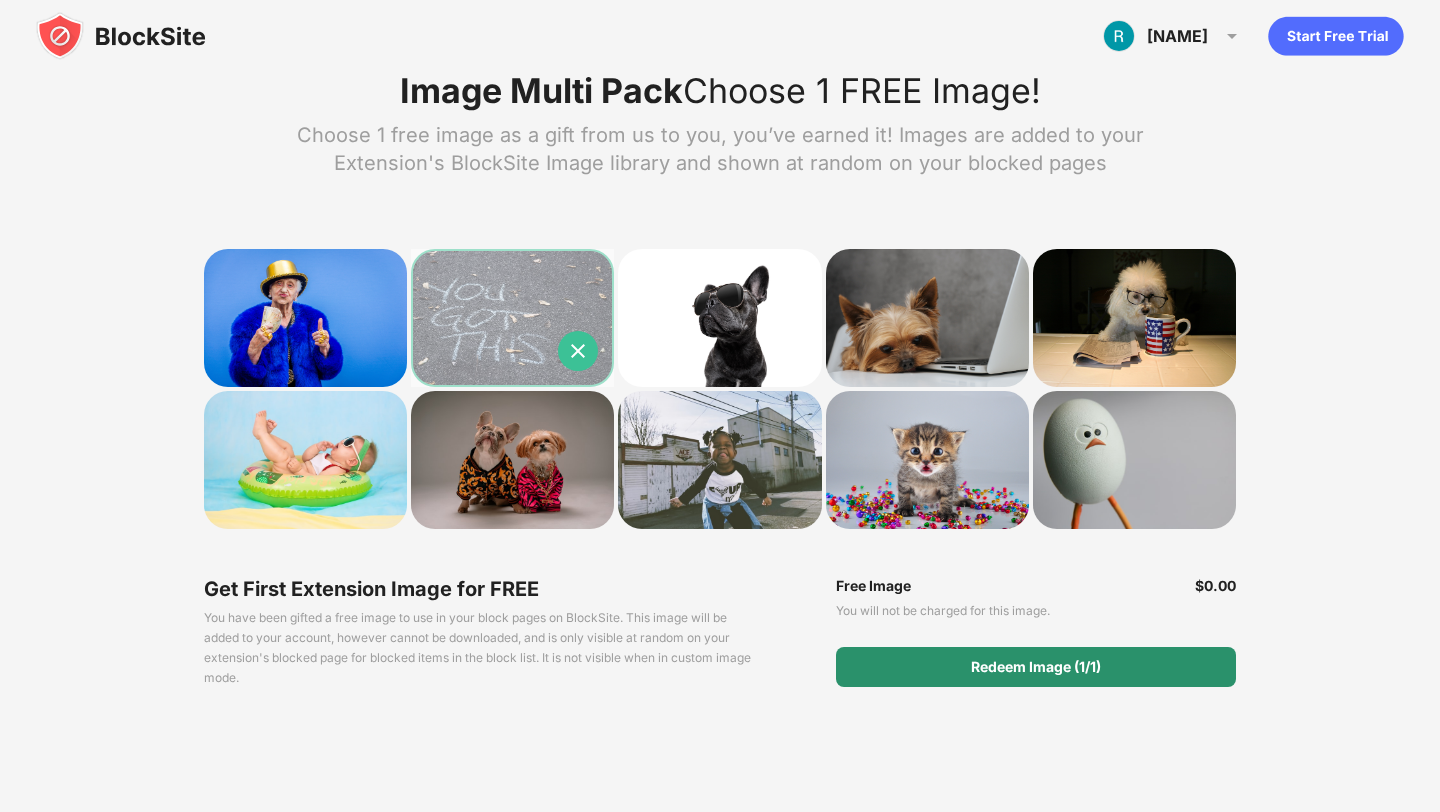 click on "Redeem Image (1/1)" at bounding box center (1036, 667) 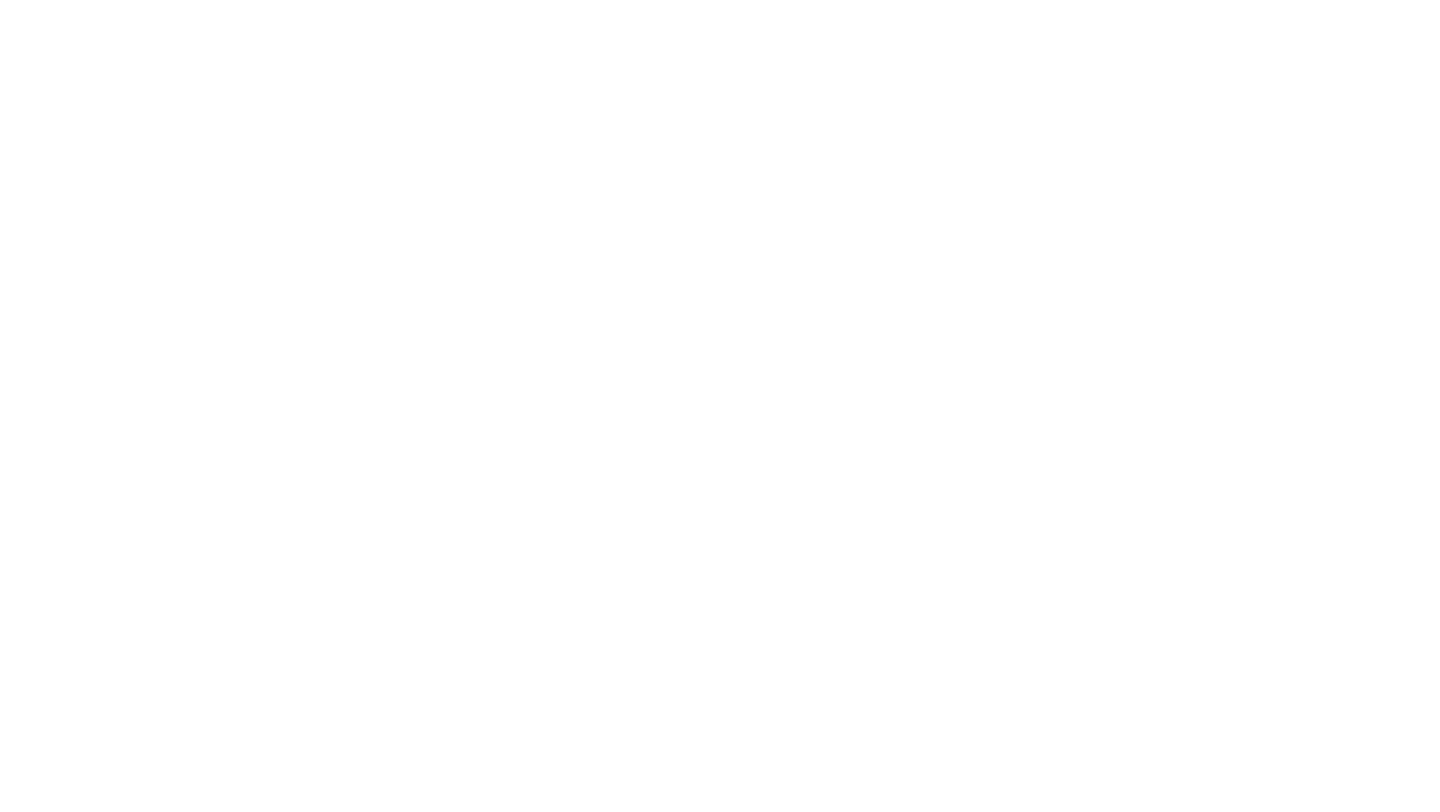 scroll, scrollTop: 0, scrollLeft: 0, axis: both 